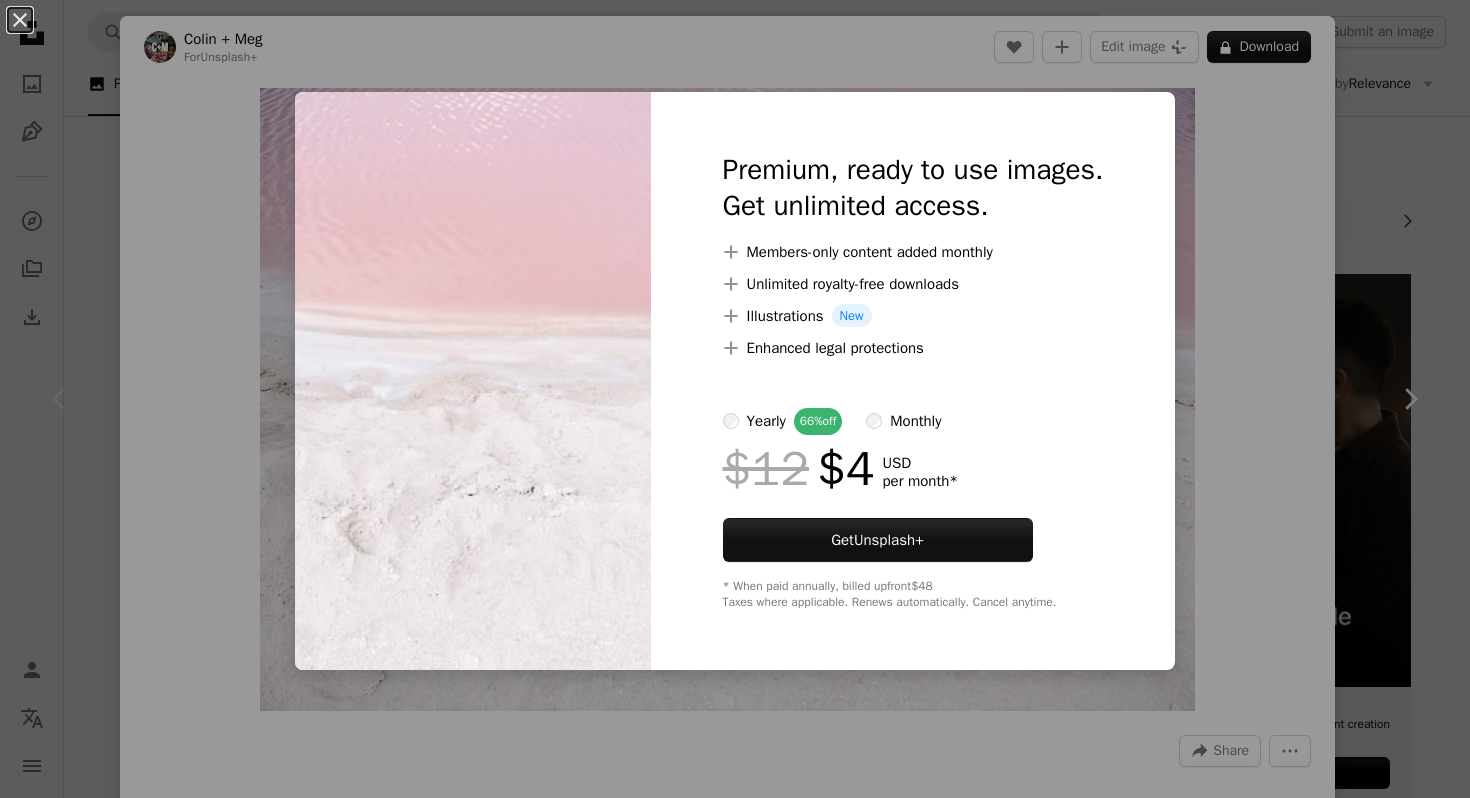 scroll, scrollTop: 34, scrollLeft: 0, axis: vertical 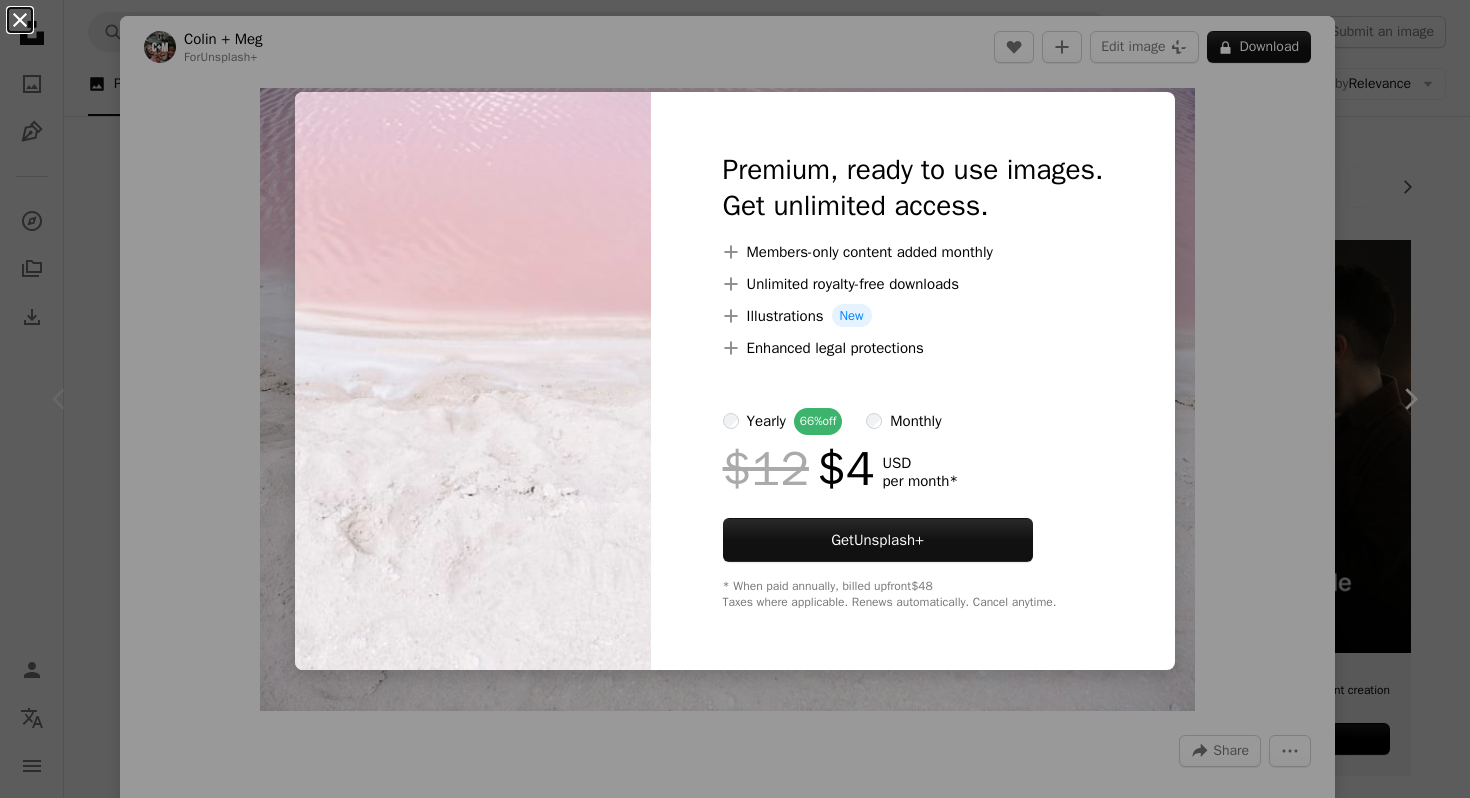 click on "An X shape" at bounding box center (20, 20) 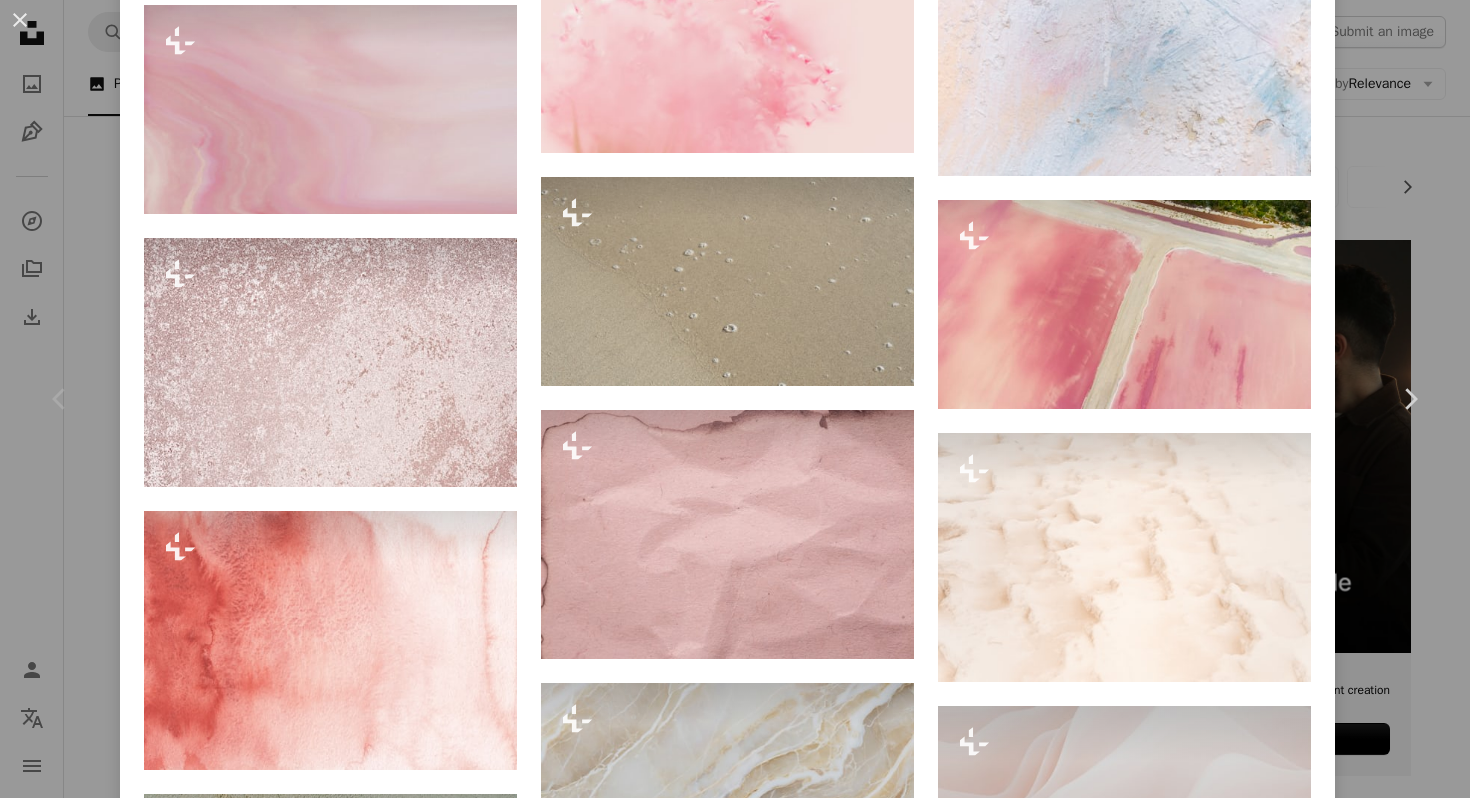 scroll, scrollTop: 2358, scrollLeft: 0, axis: vertical 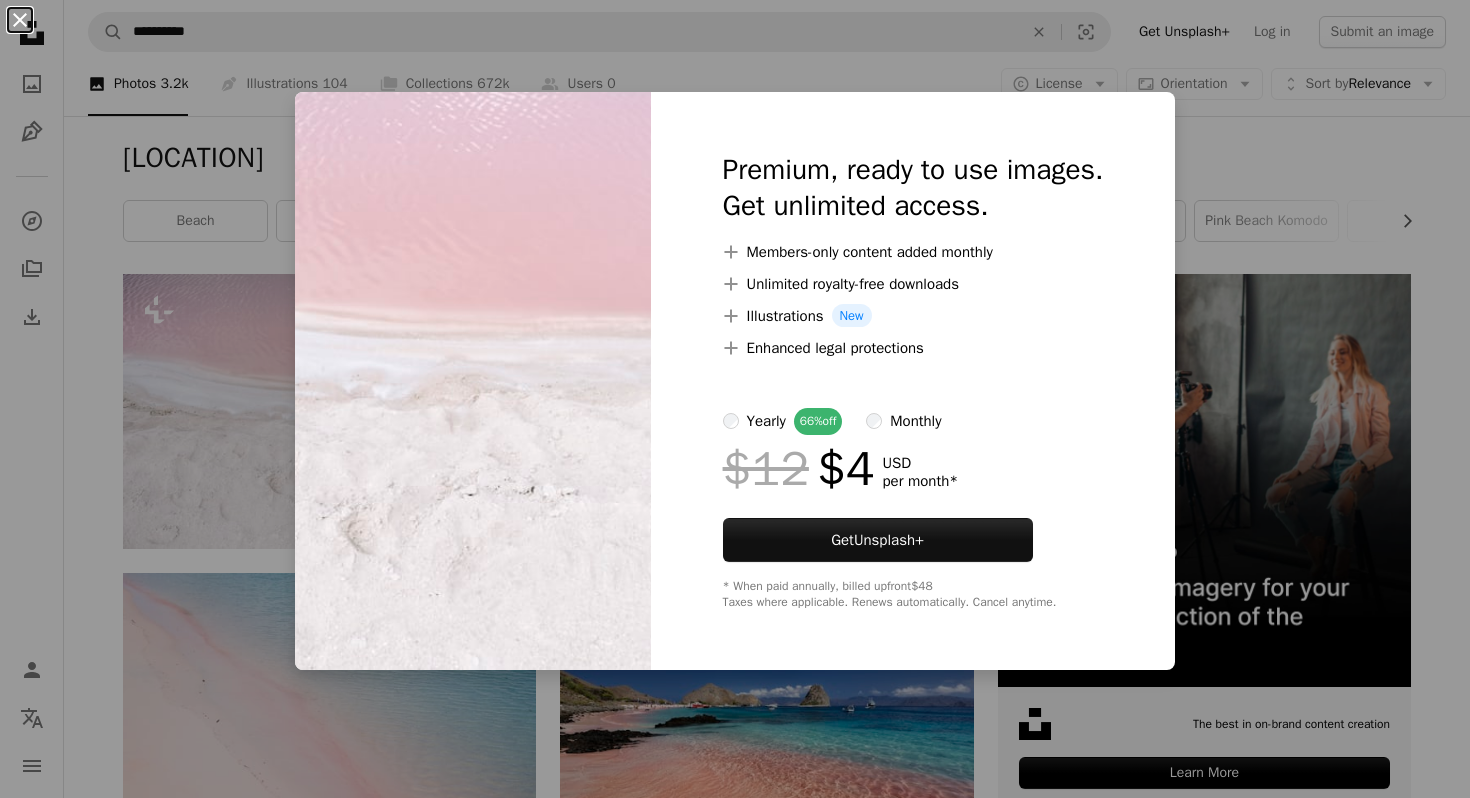 click on "An X shape" at bounding box center [20, 20] 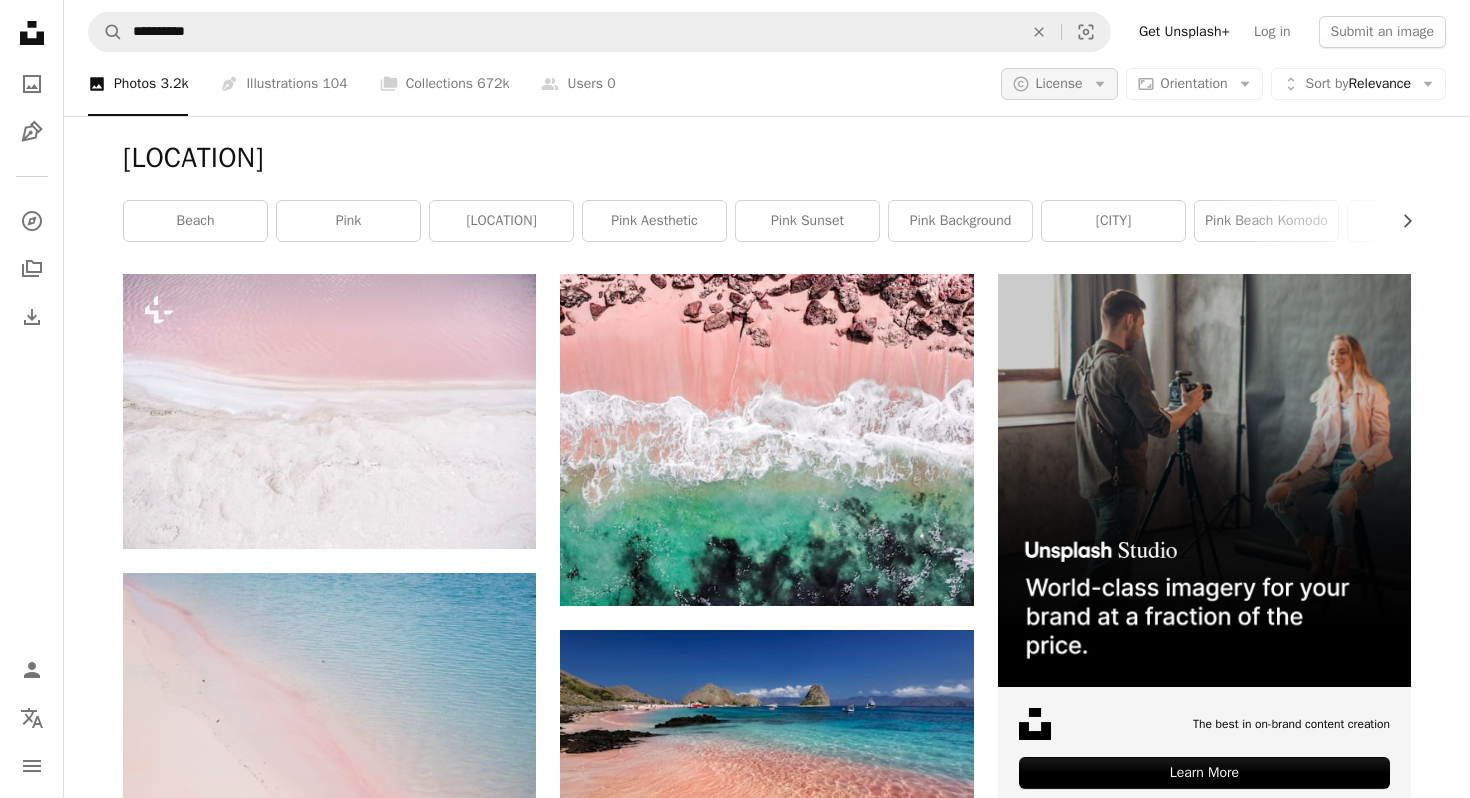 click on "A copyright icon © License Arrow down" at bounding box center (1059, 84) 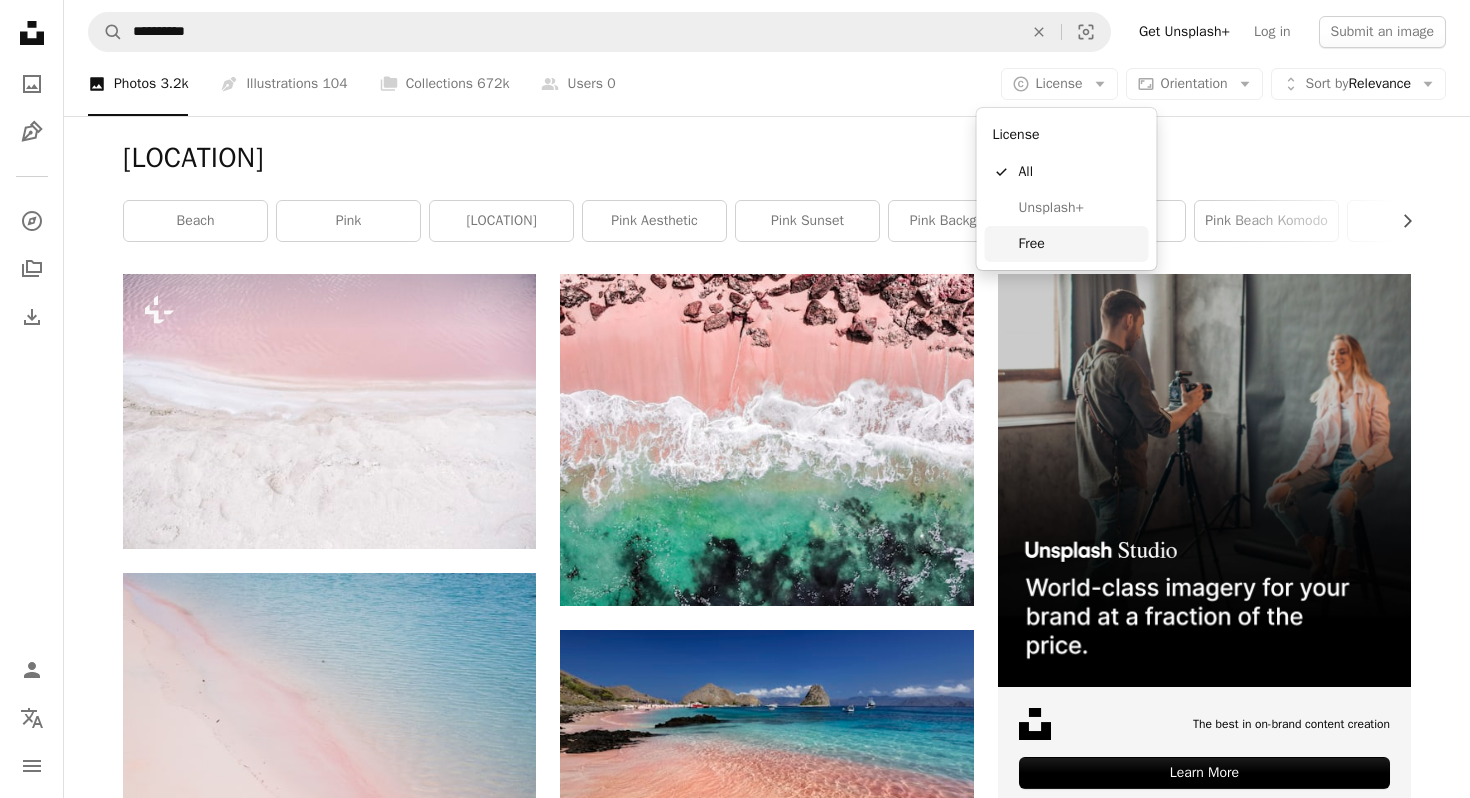 click on "Free" at bounding box center (1067, 244) 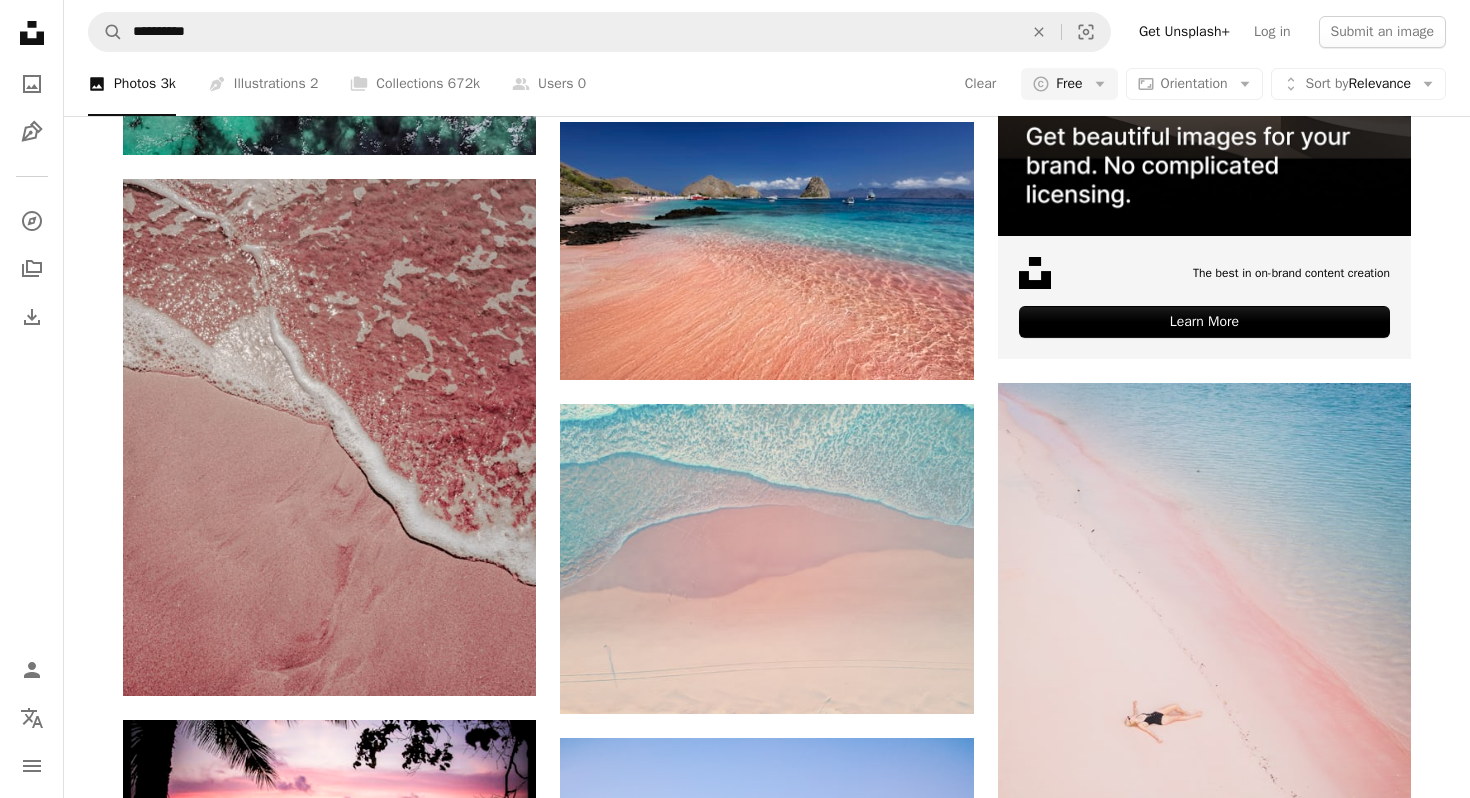 scroll, scrollTop: 0, scrollLeft: 0, axis: both 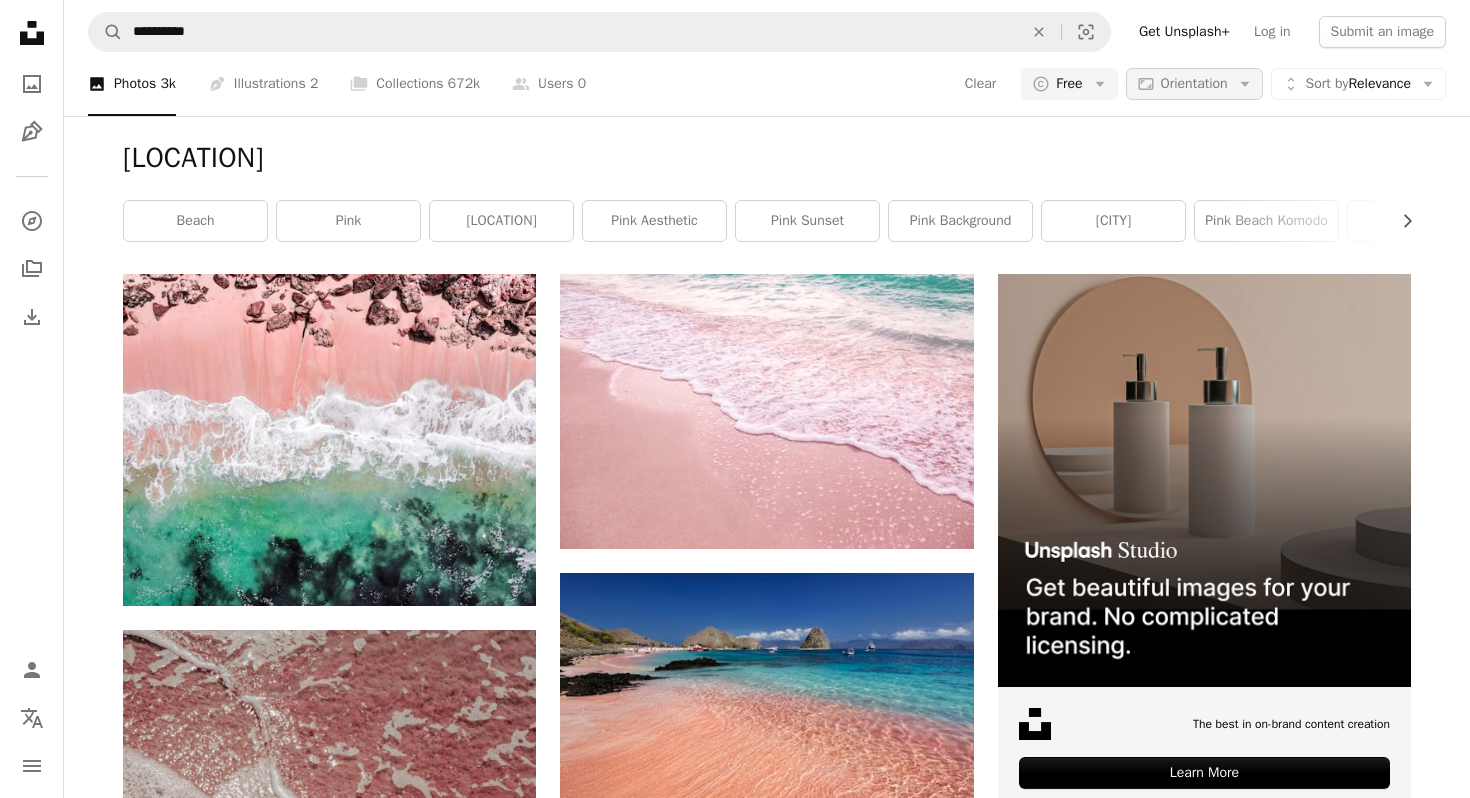 click on "Orientation" at bounding box center [1194, 83] 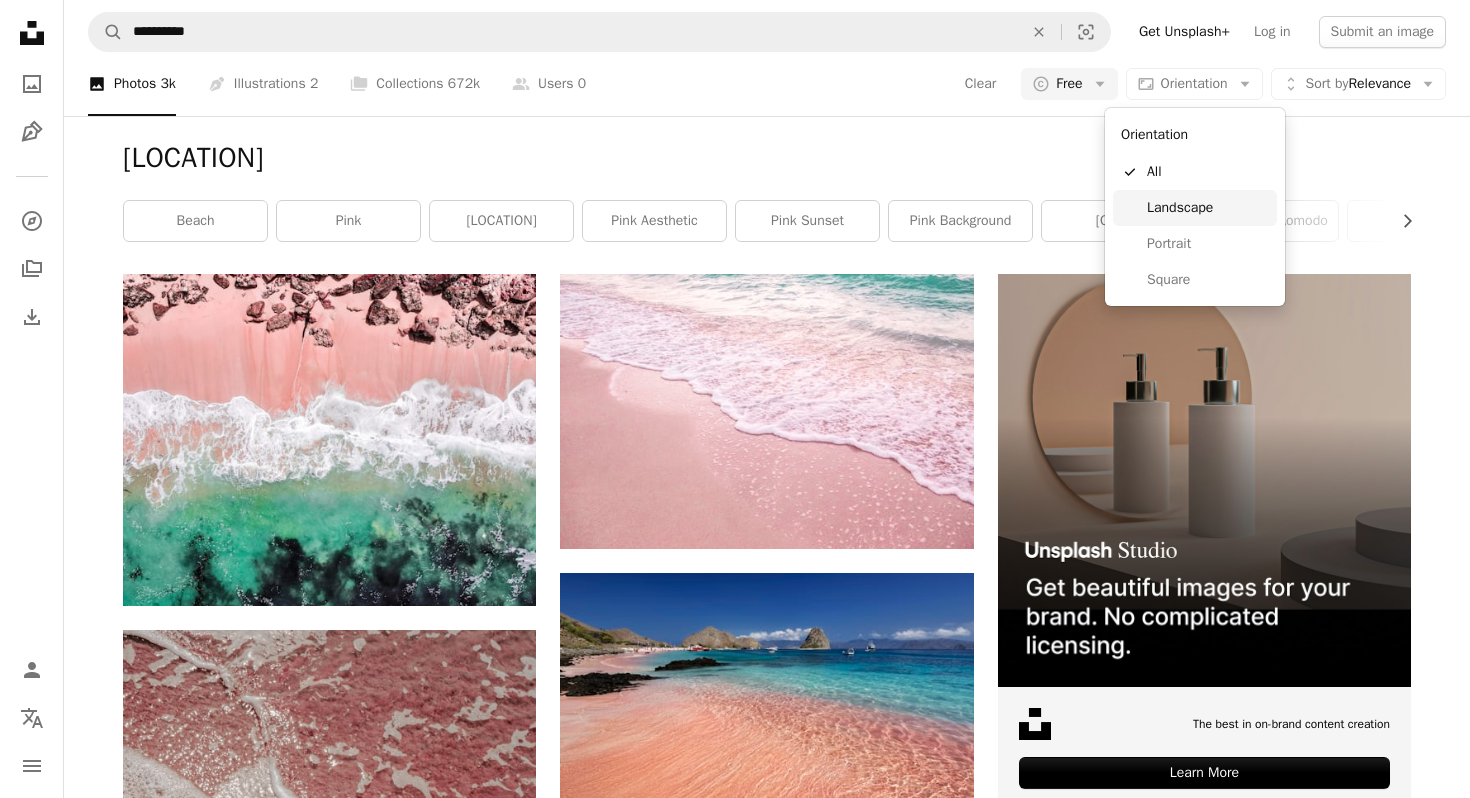 click on "Landscape" at bounding box center (1208, 208) 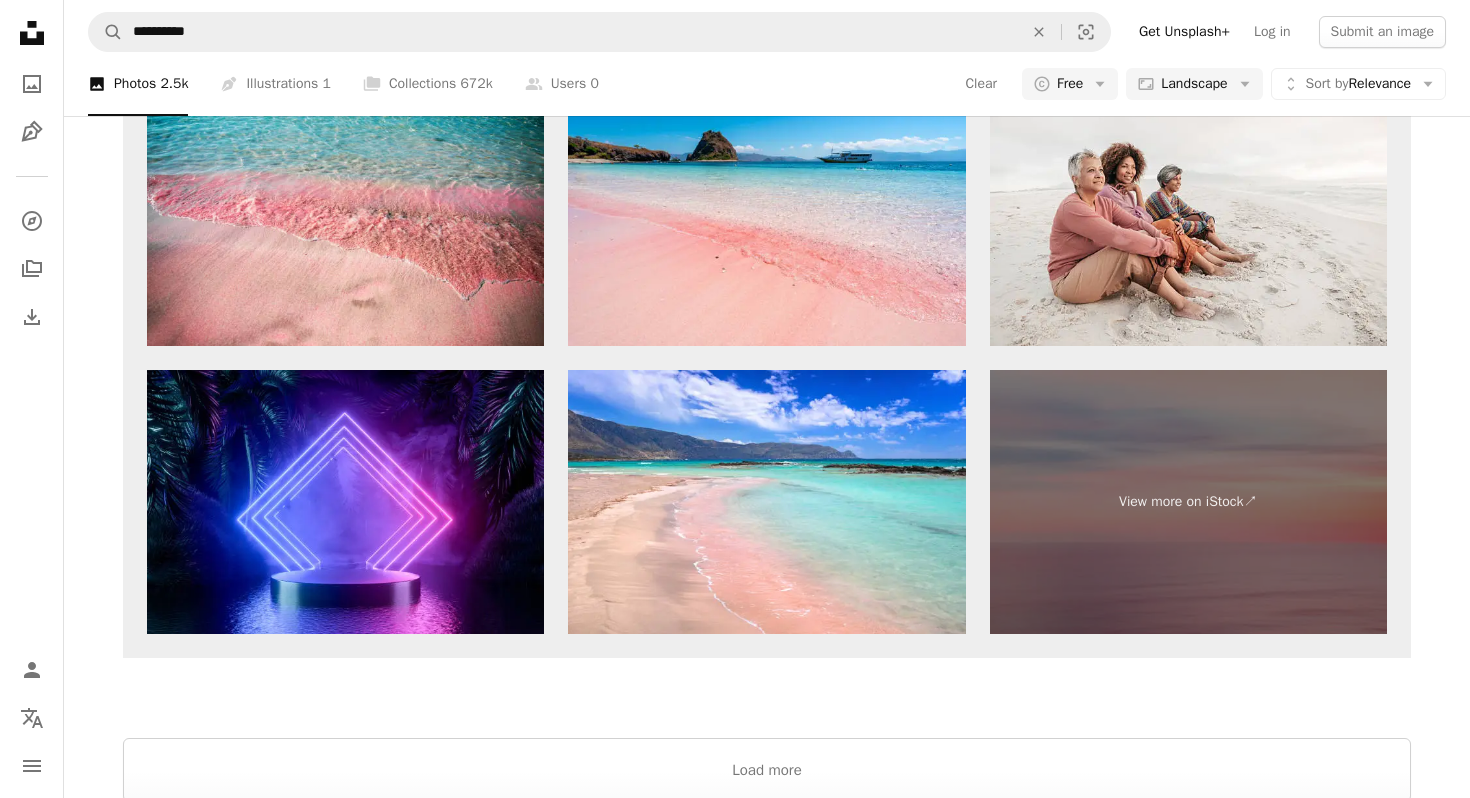 scroll, scrollTop: 3190, scrollLeft: 0, axis: vertical 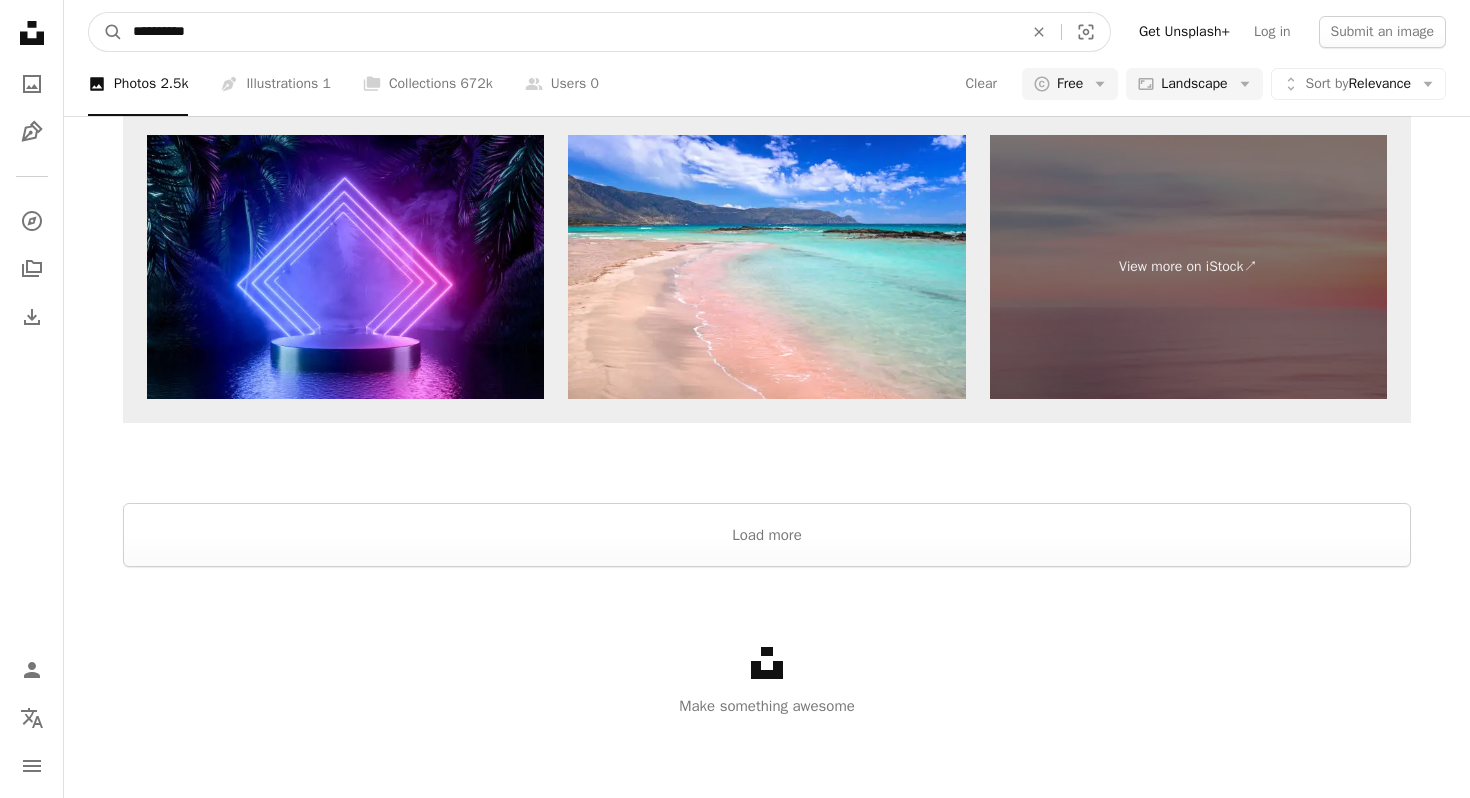 click on "**********" at bounding box center [570, 32] 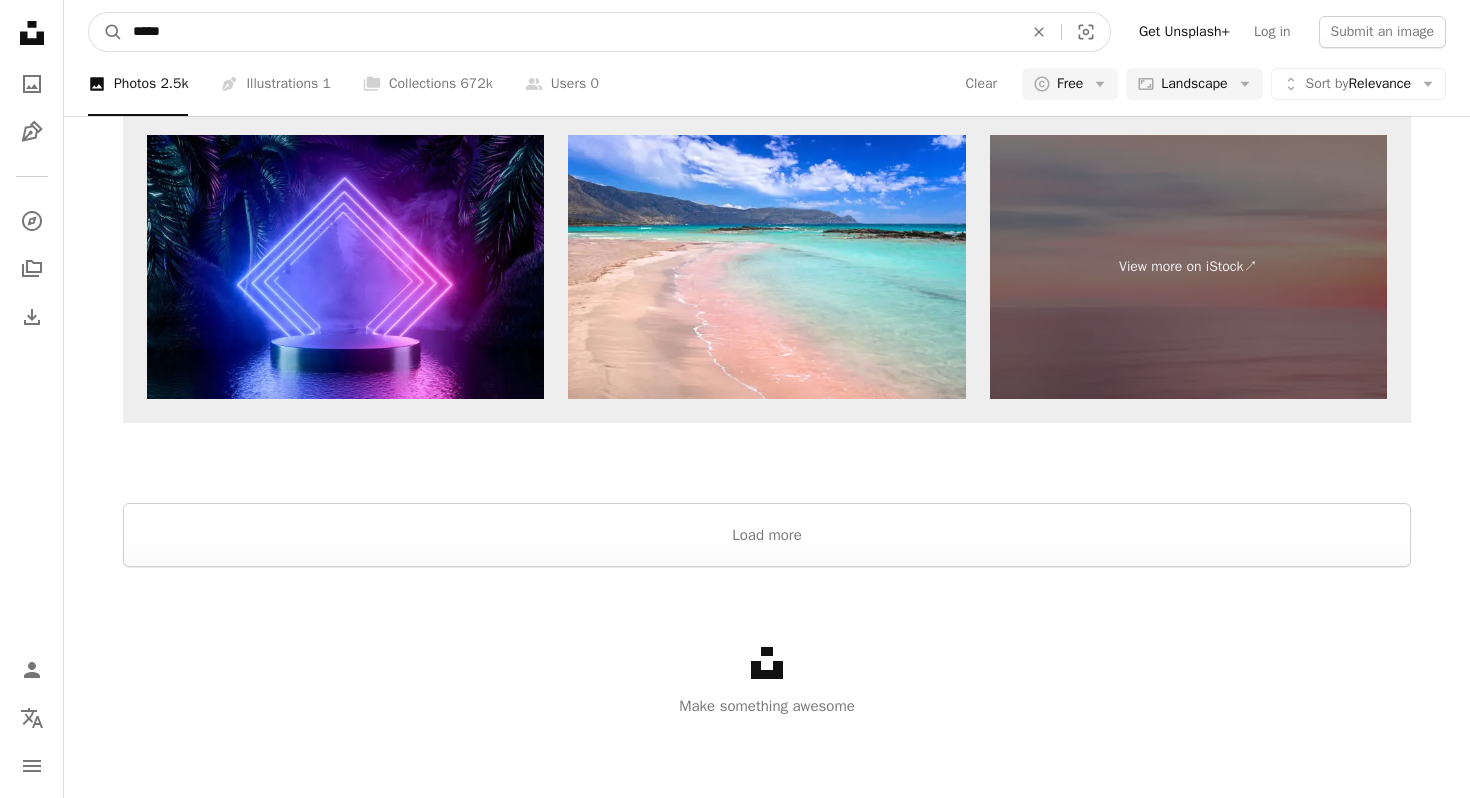 type on "****" 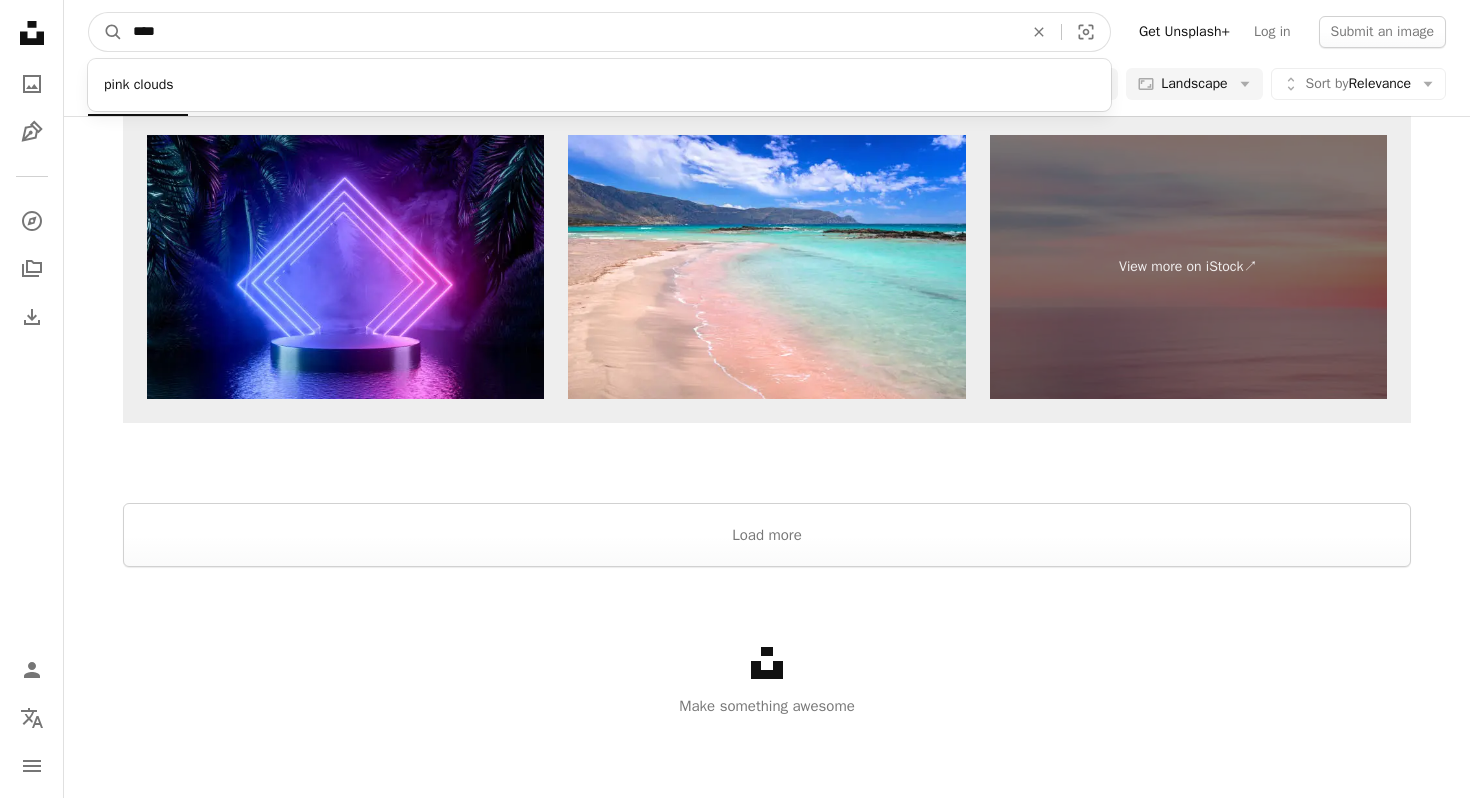 click on "A magnifying glass" at bounding box center [106, 32] 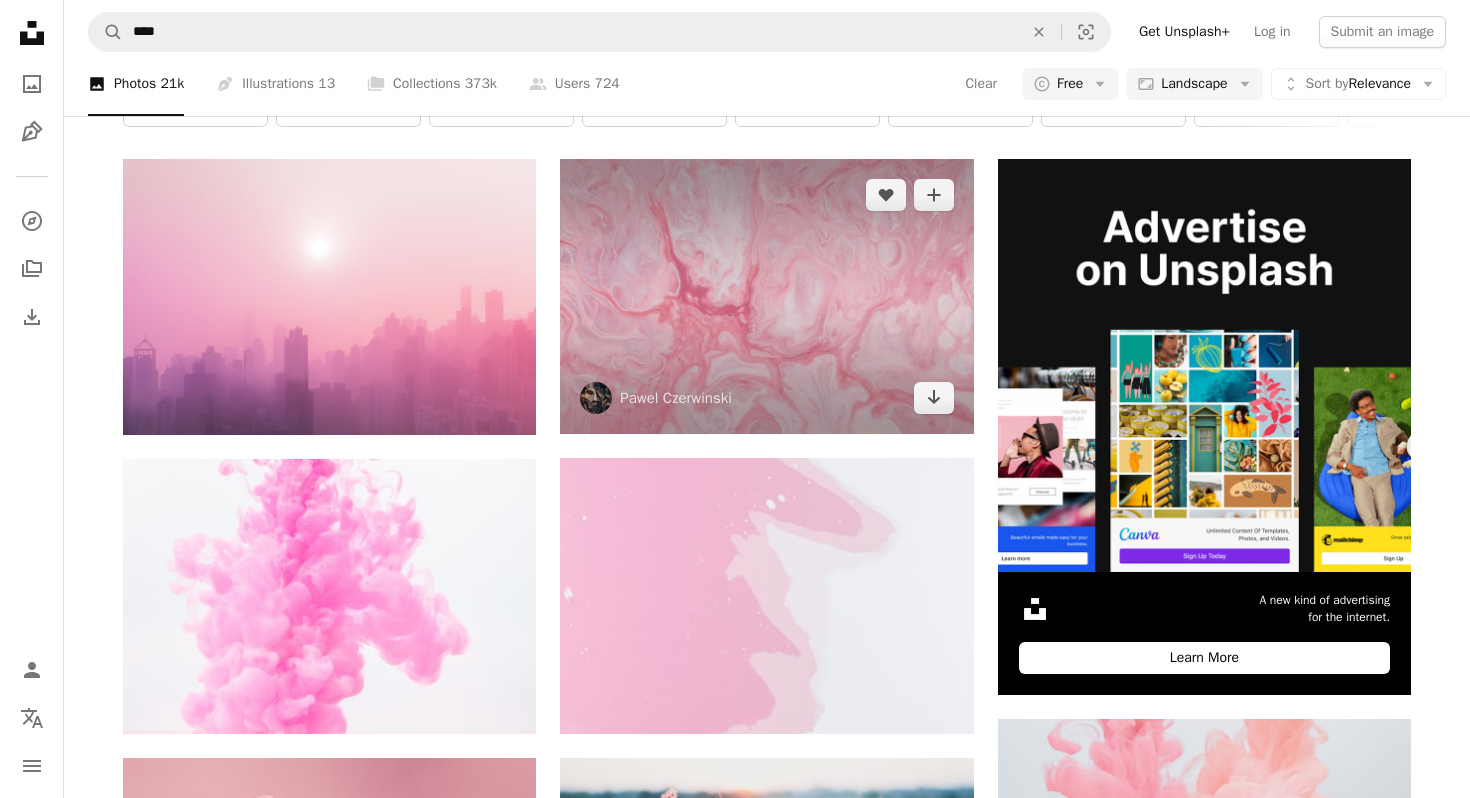 scroll, scrollTop: 0, scrollLeft: 0, axis: both 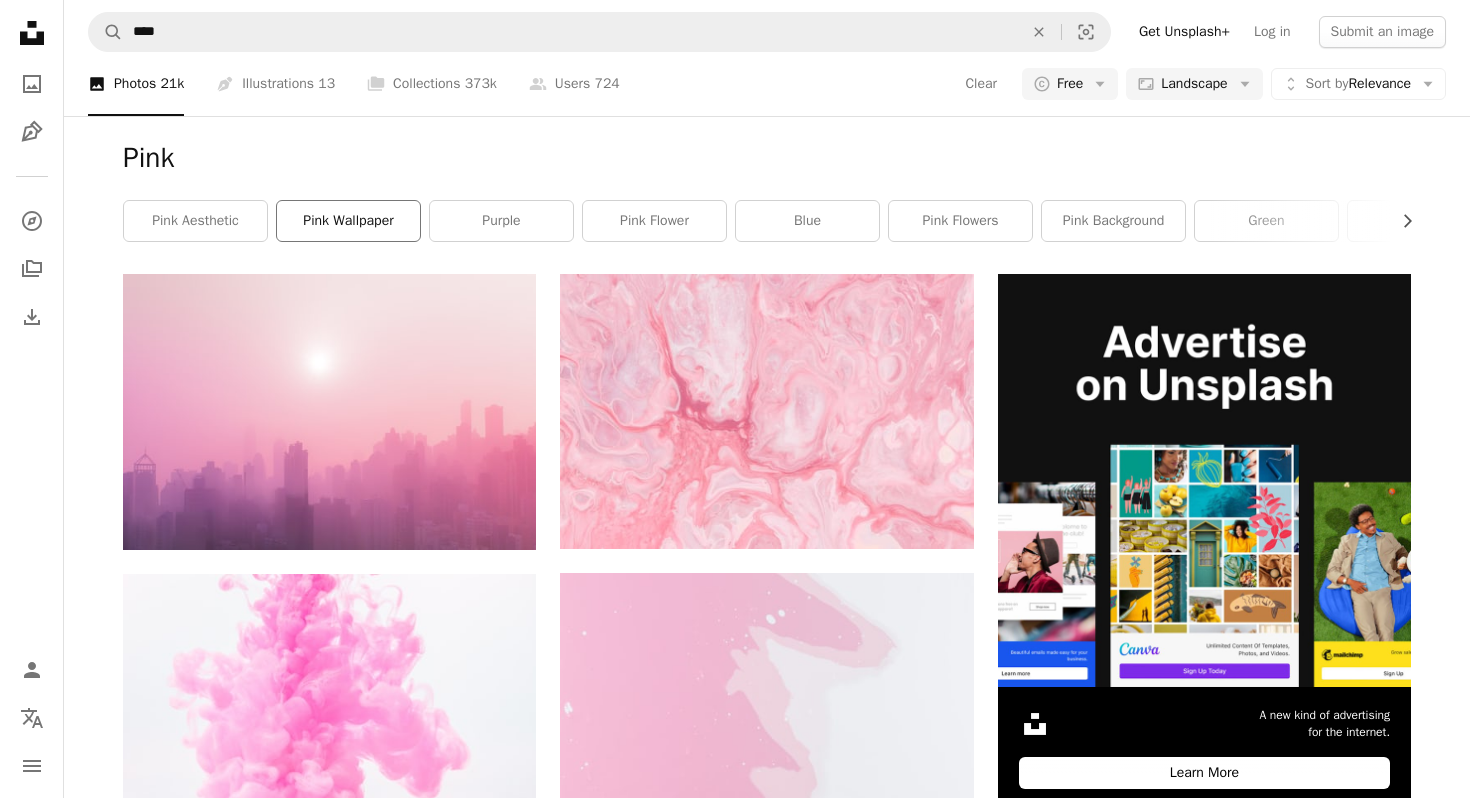 click on "pink wallpaper" at bounding box center [348, 221] 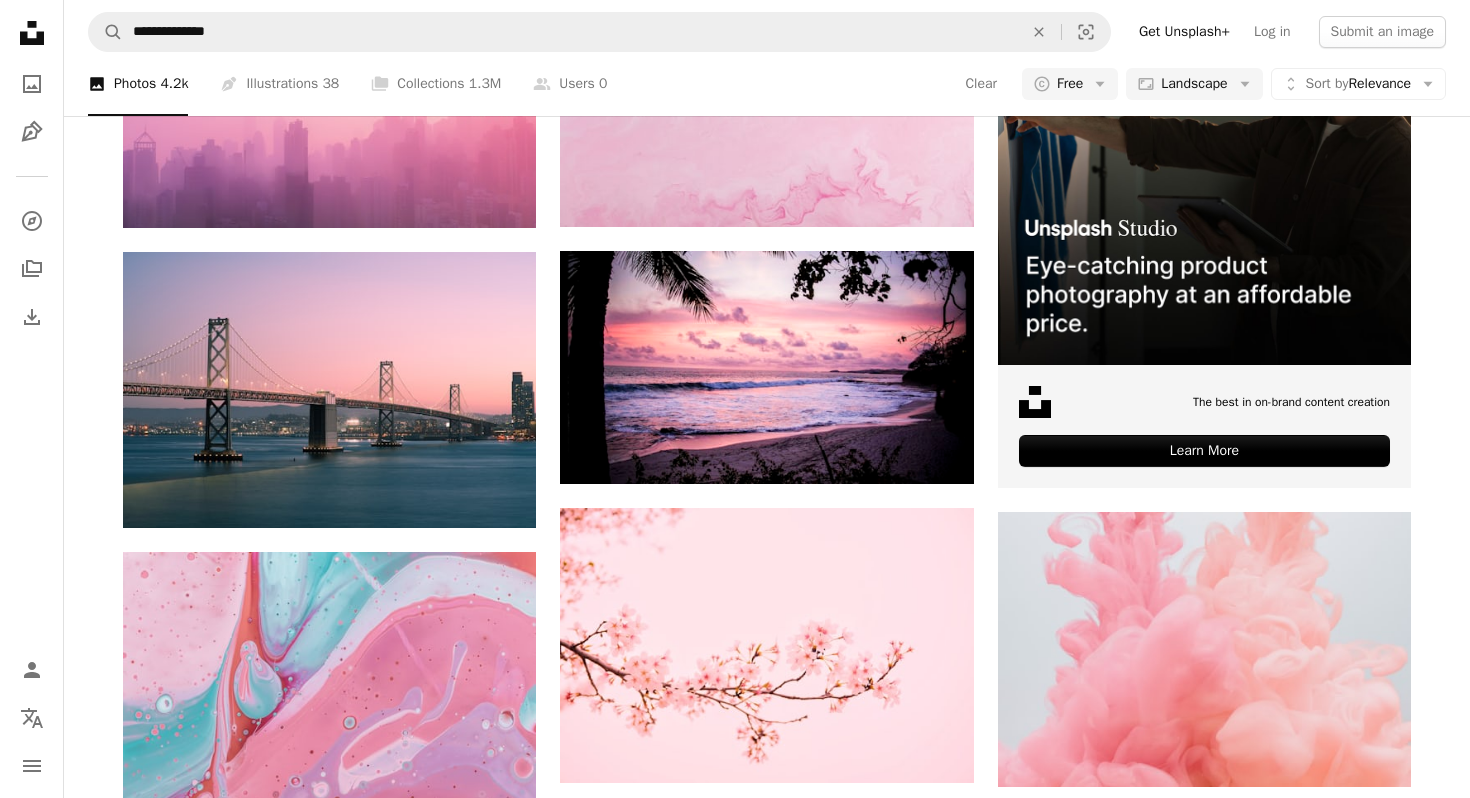 scroll, scrollTop: 0, scrollLeft: 0, axis: both 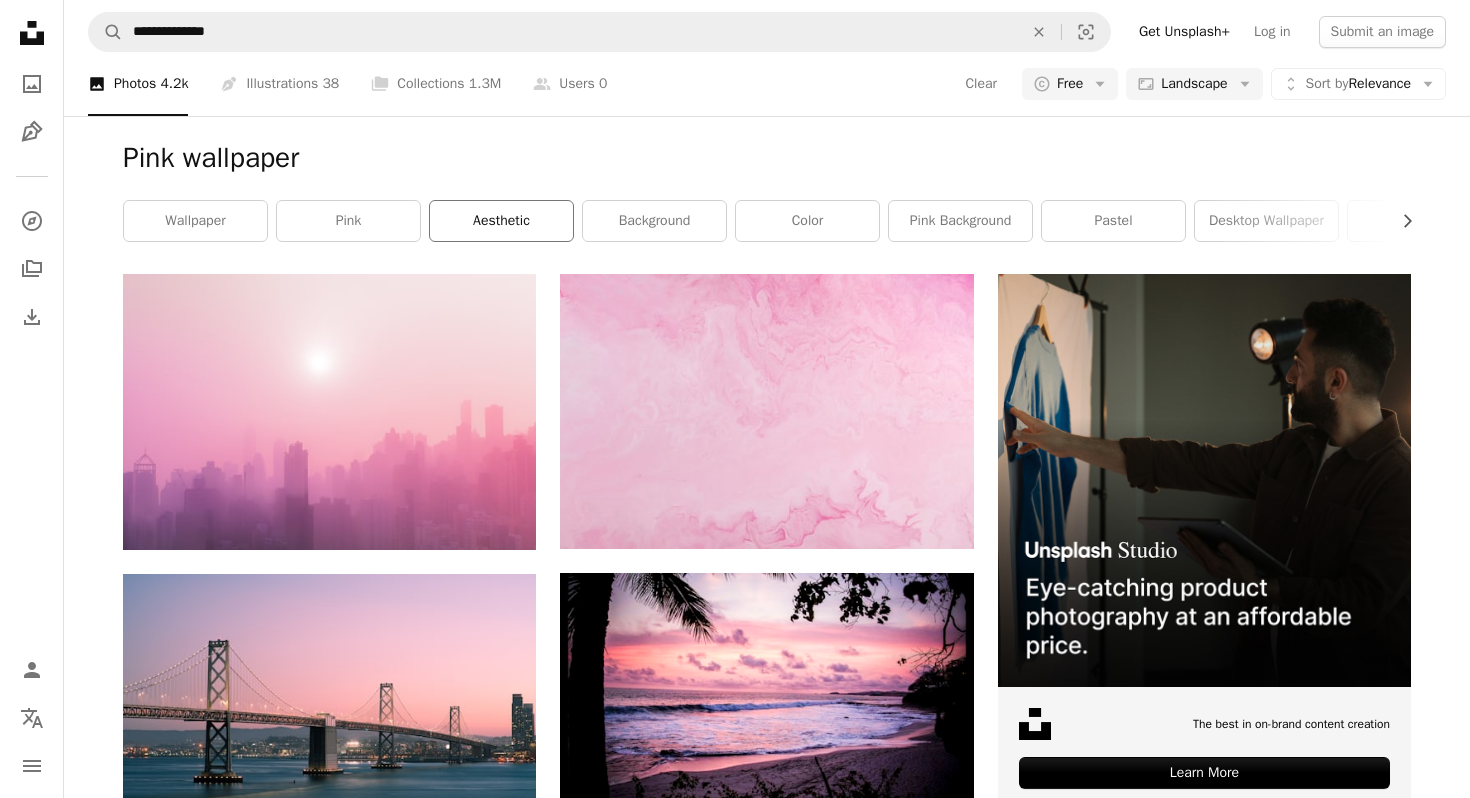 click on "aesthetic" at bounding box center (501, 221) 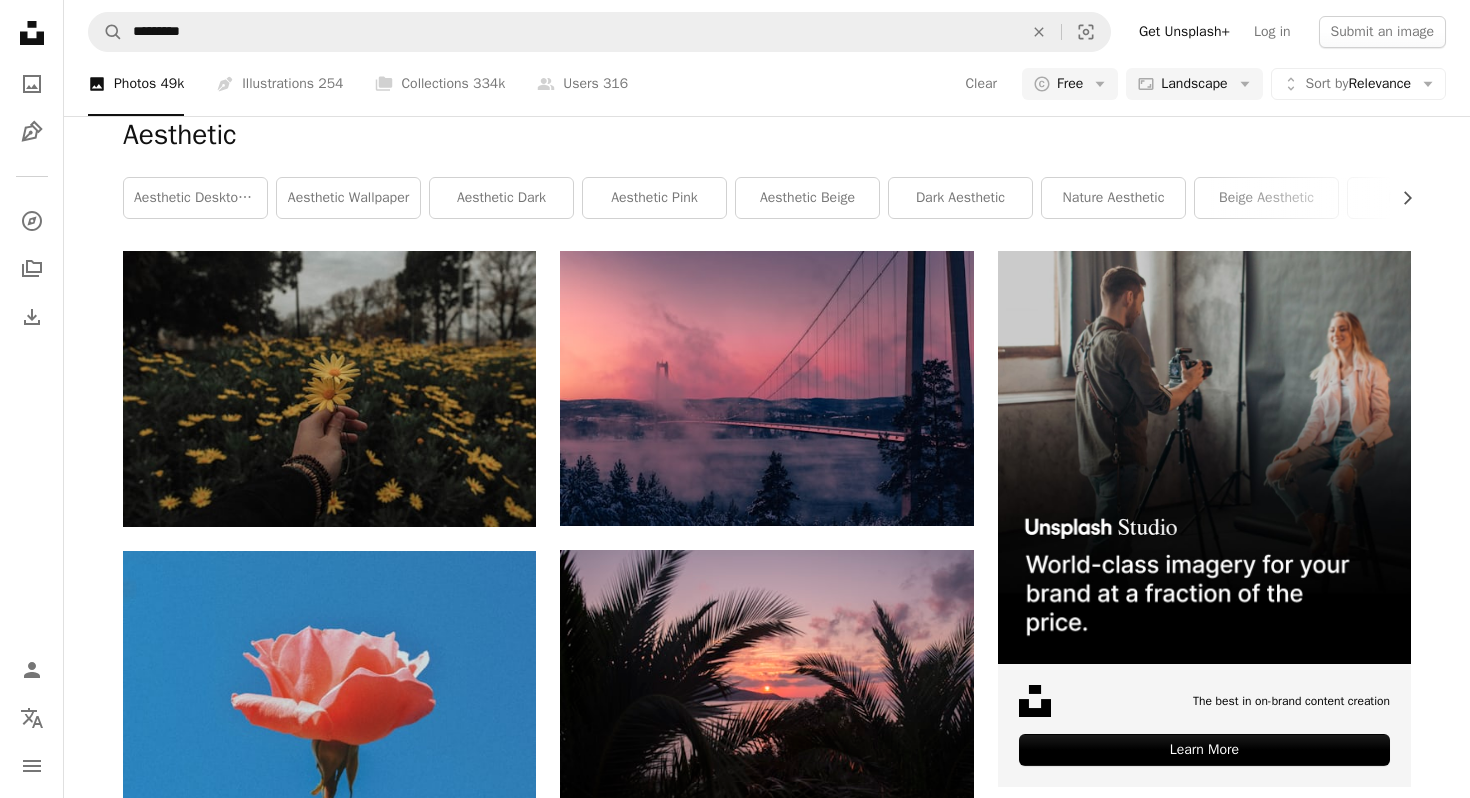 scroll, scrollTop: 0, scrollLeft: 0, axis: both 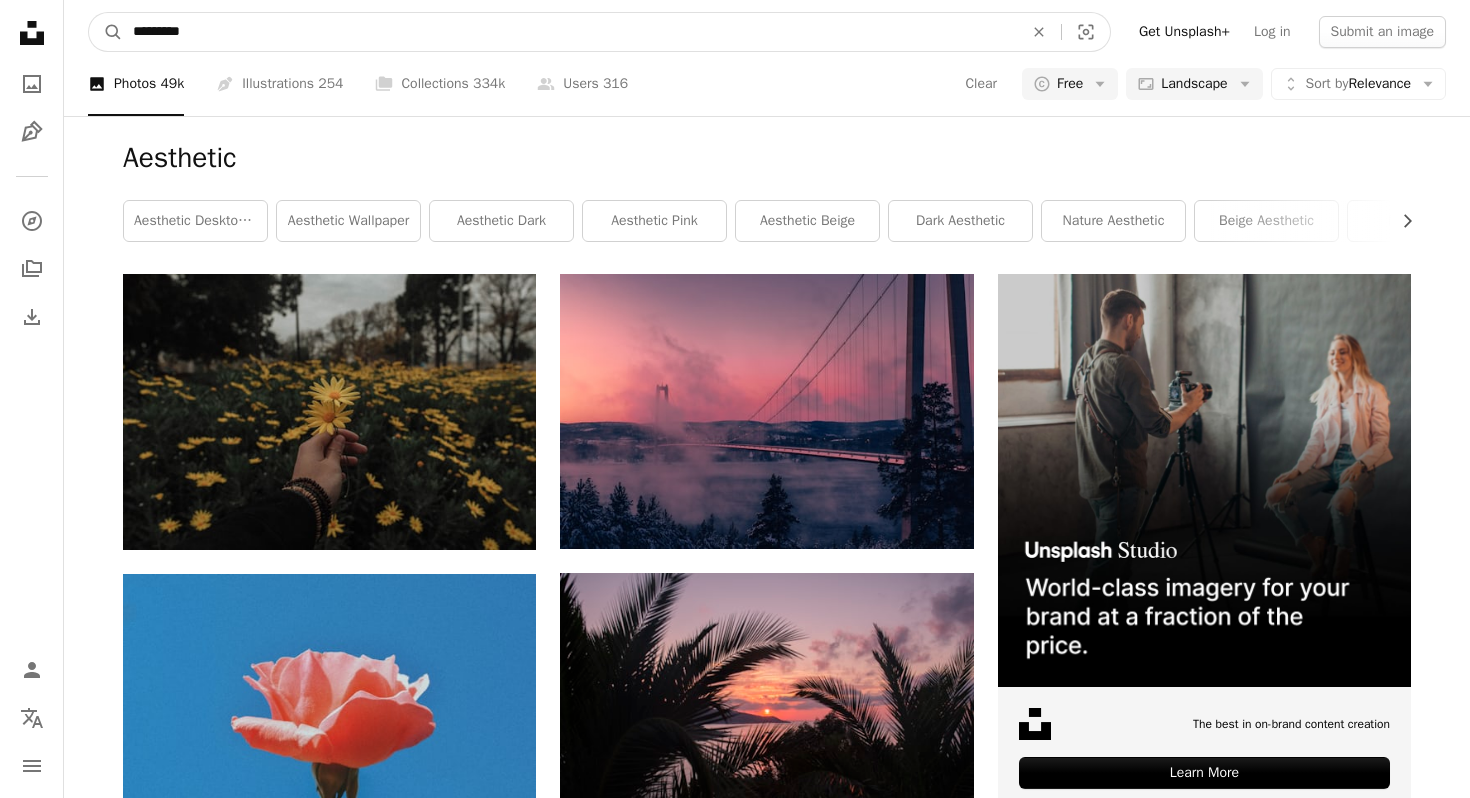 click on "*********" at bounding box center [570, 32] 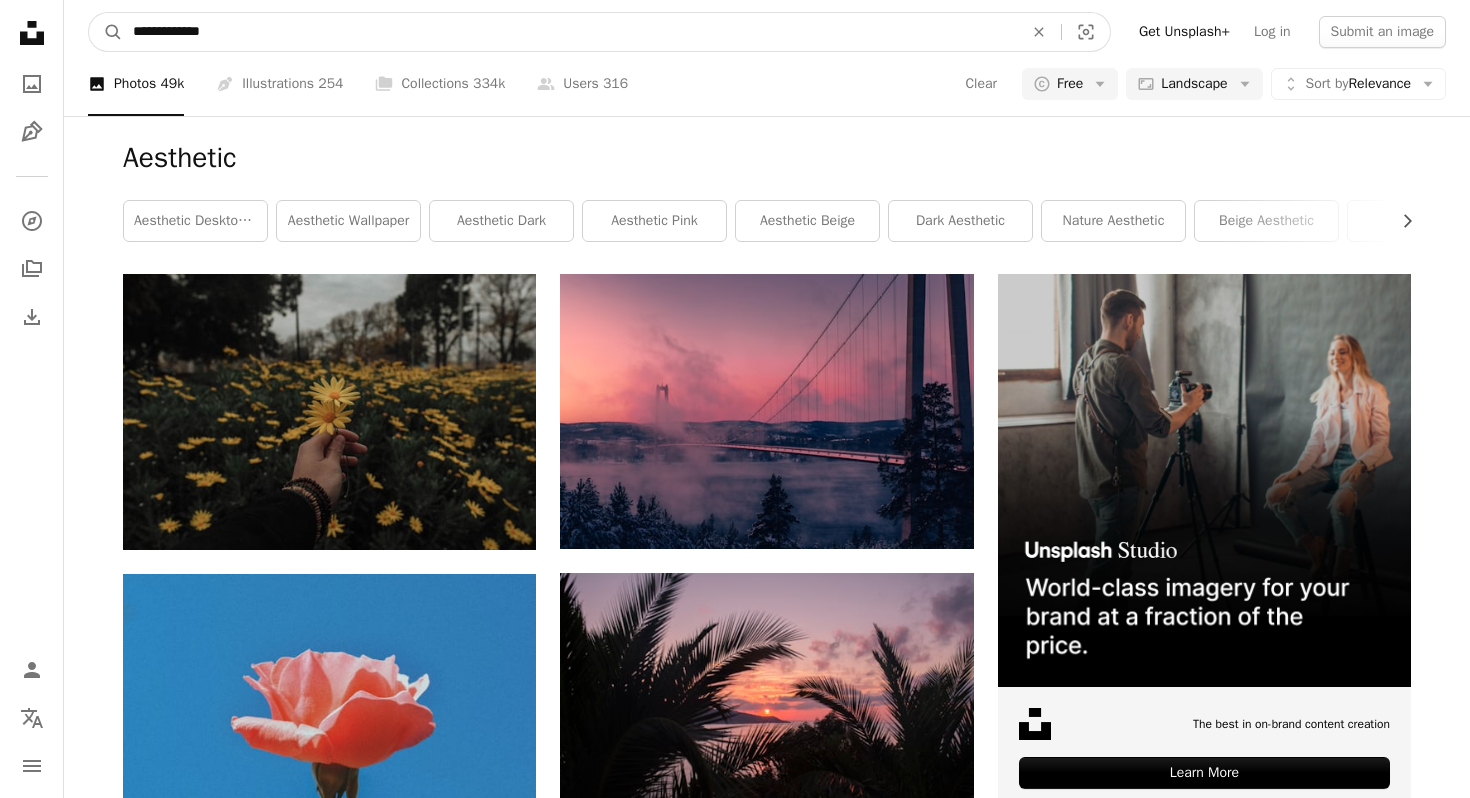 type on "**********" 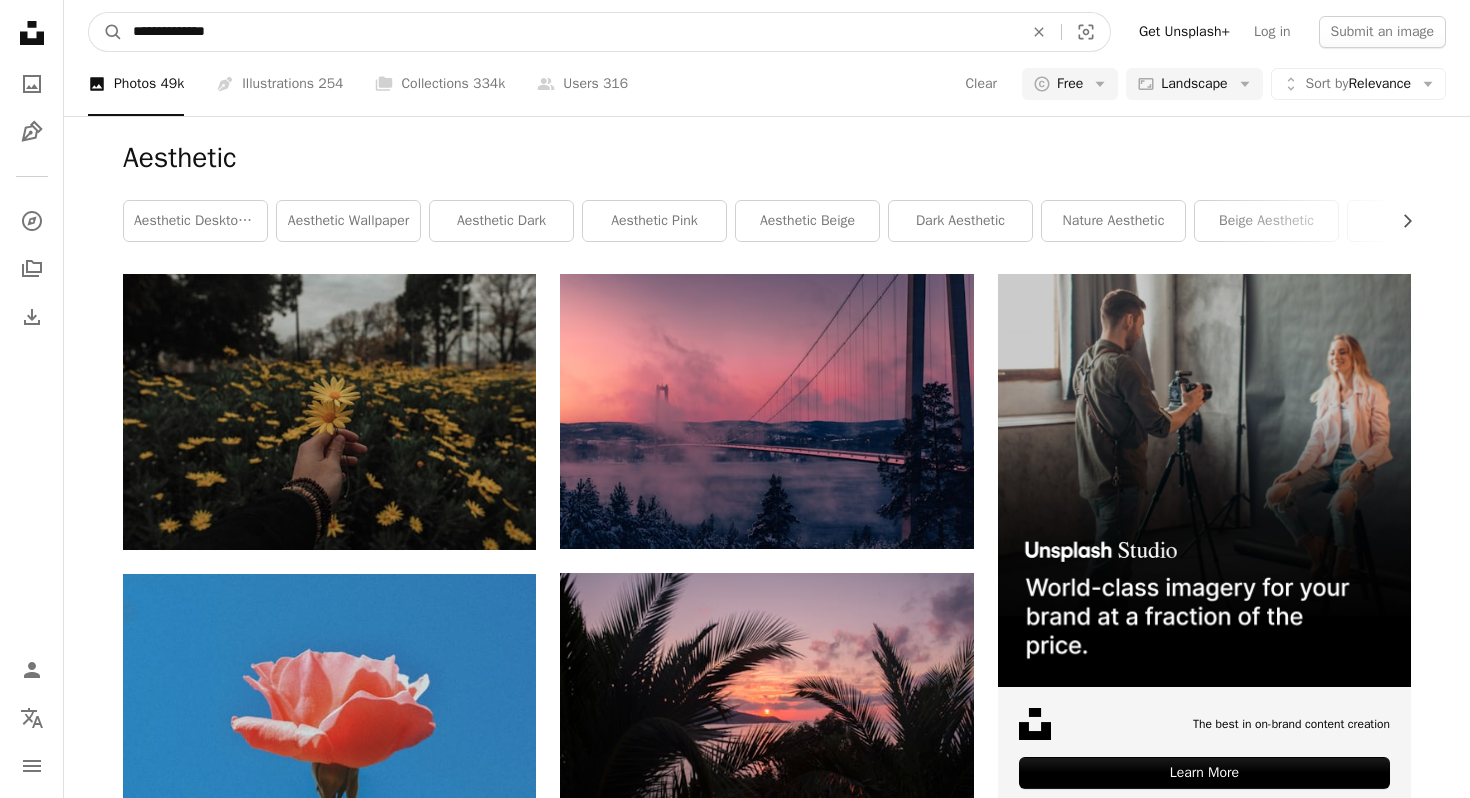 click on "A magnifying glass" at bounding box center (106, 32) 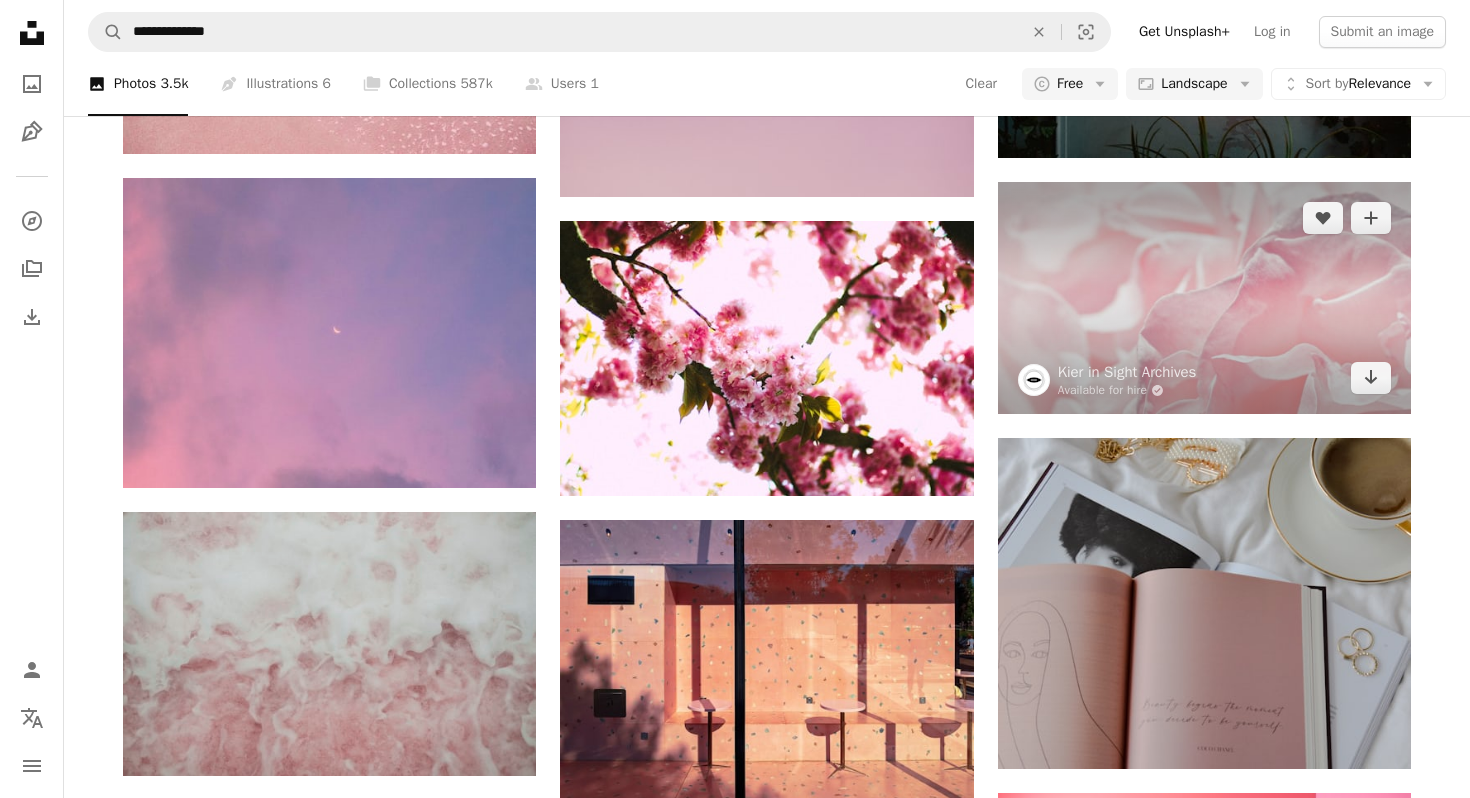 scroll, scrollTop: 961, scrollLeft: 0, axis: vertical 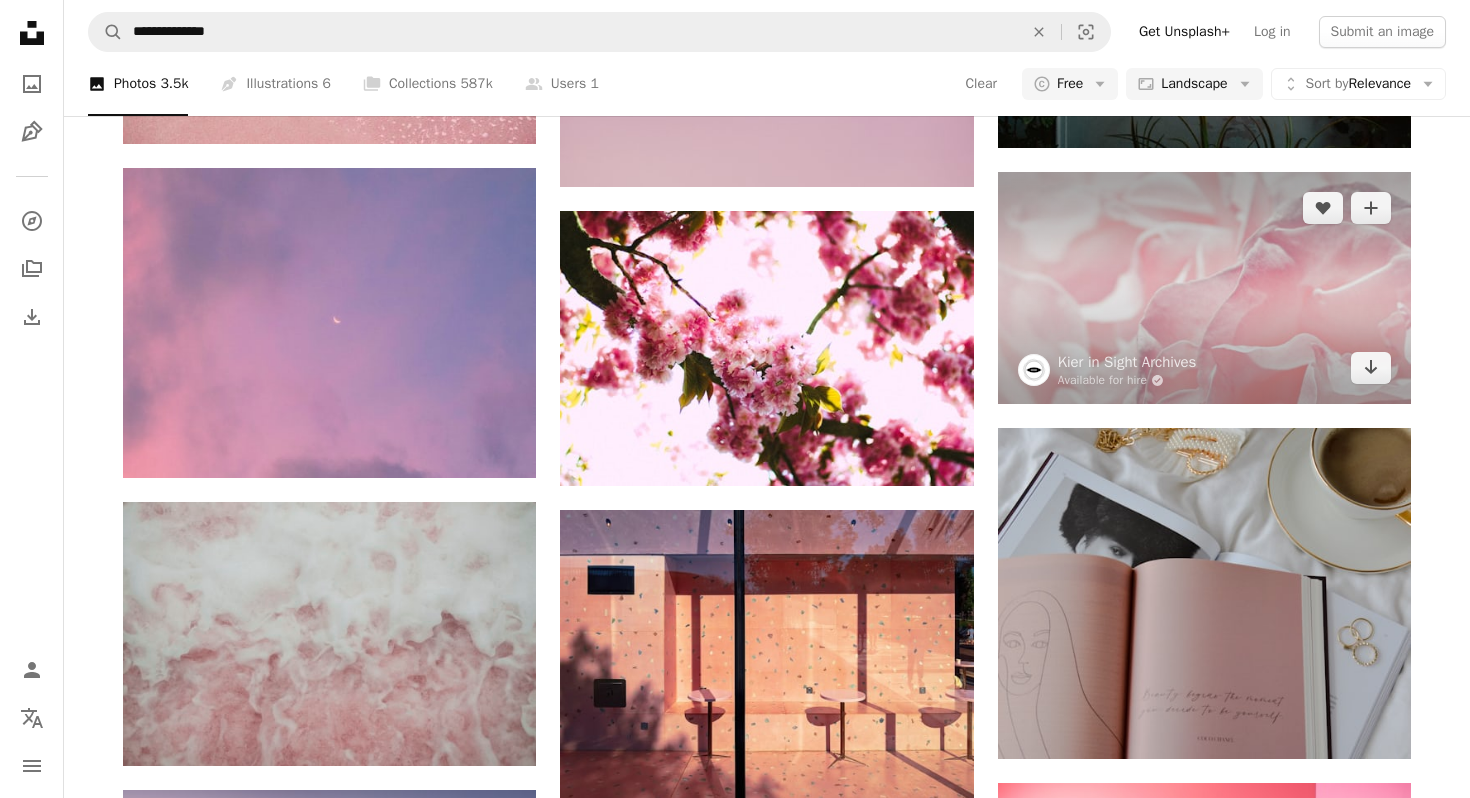 click at bounding box center [1204, 288] 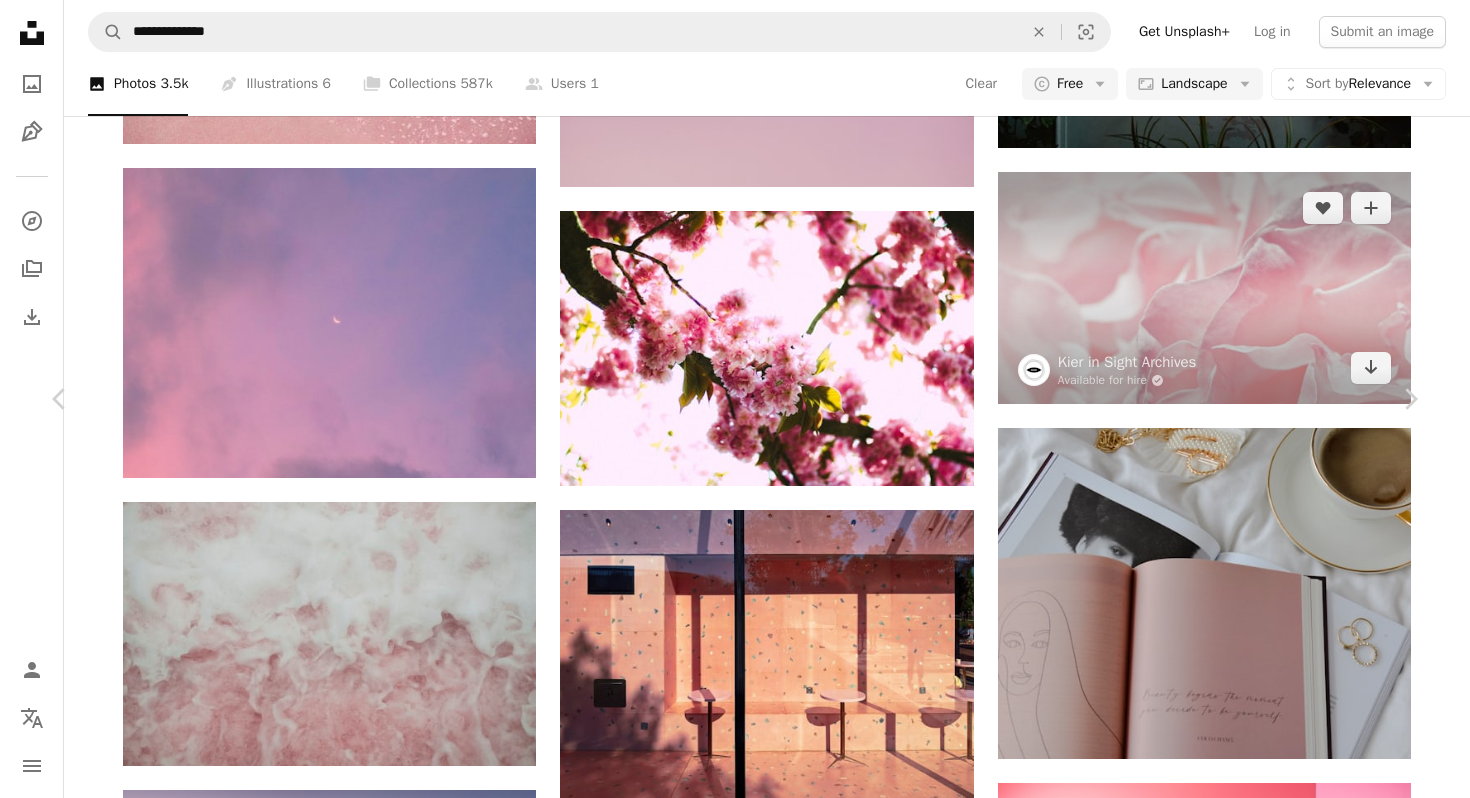 scroll, scrollTop: 1, scrollLeft: 0, axis: vertical 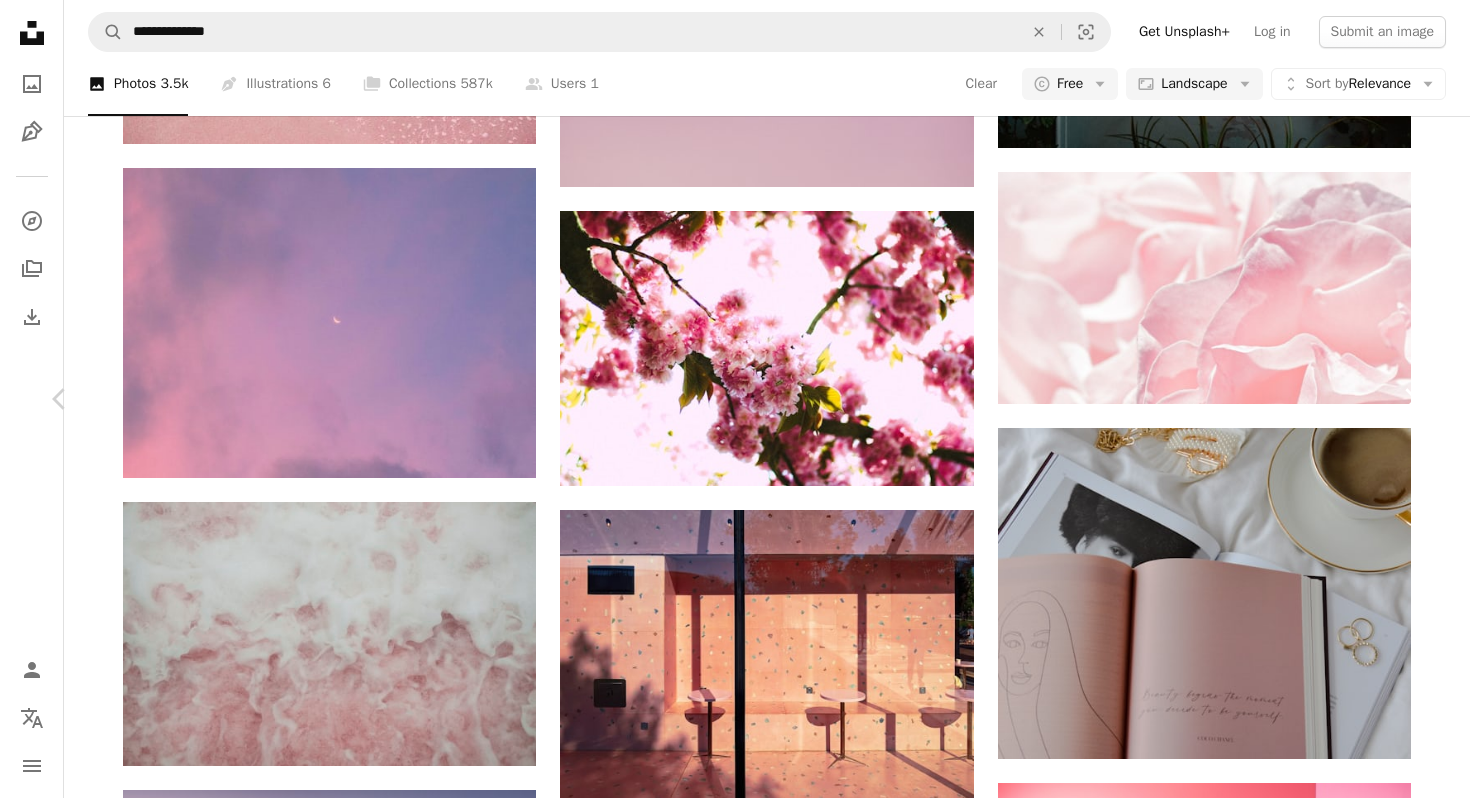 click on "Chevron right" 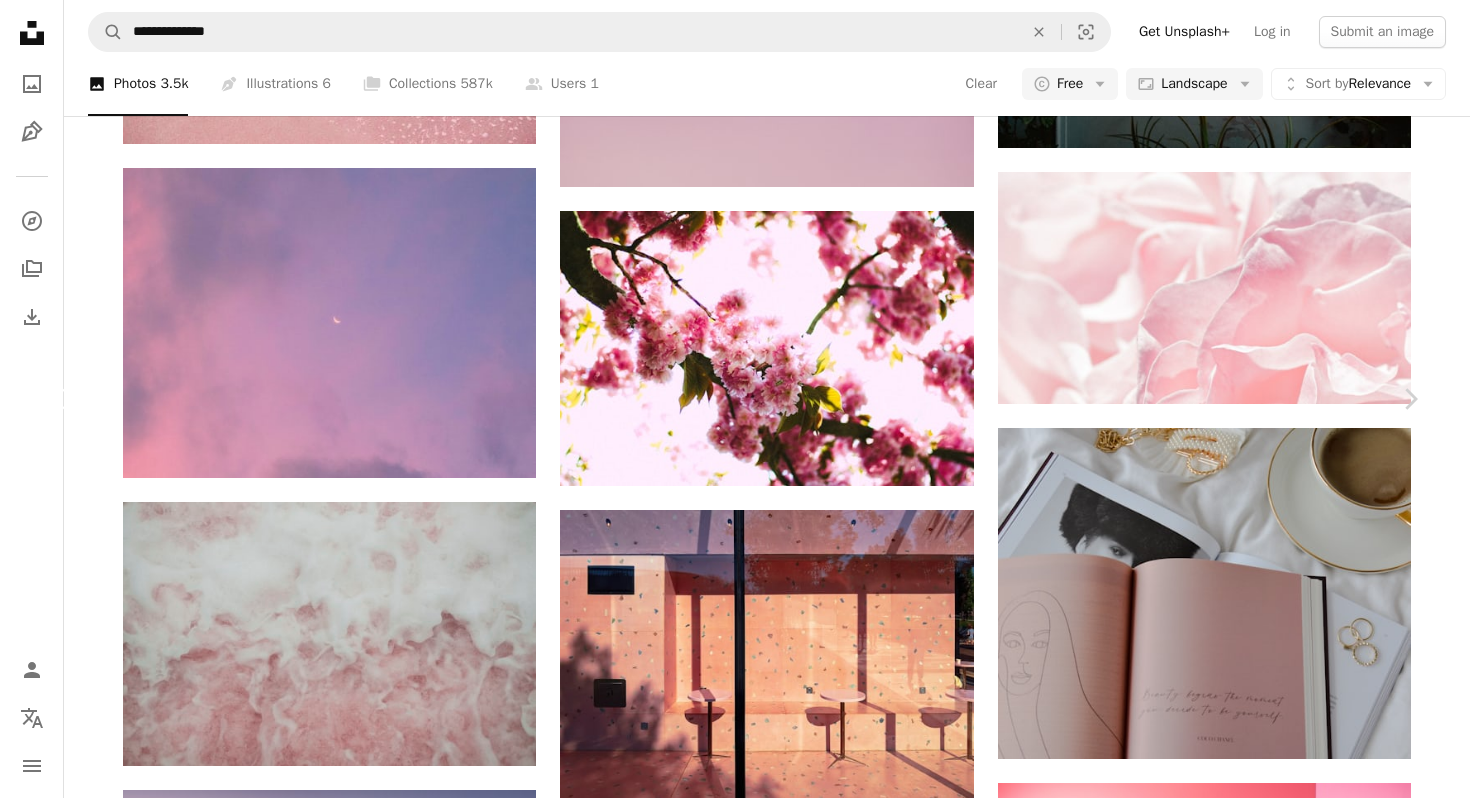 click on "Chevron left" 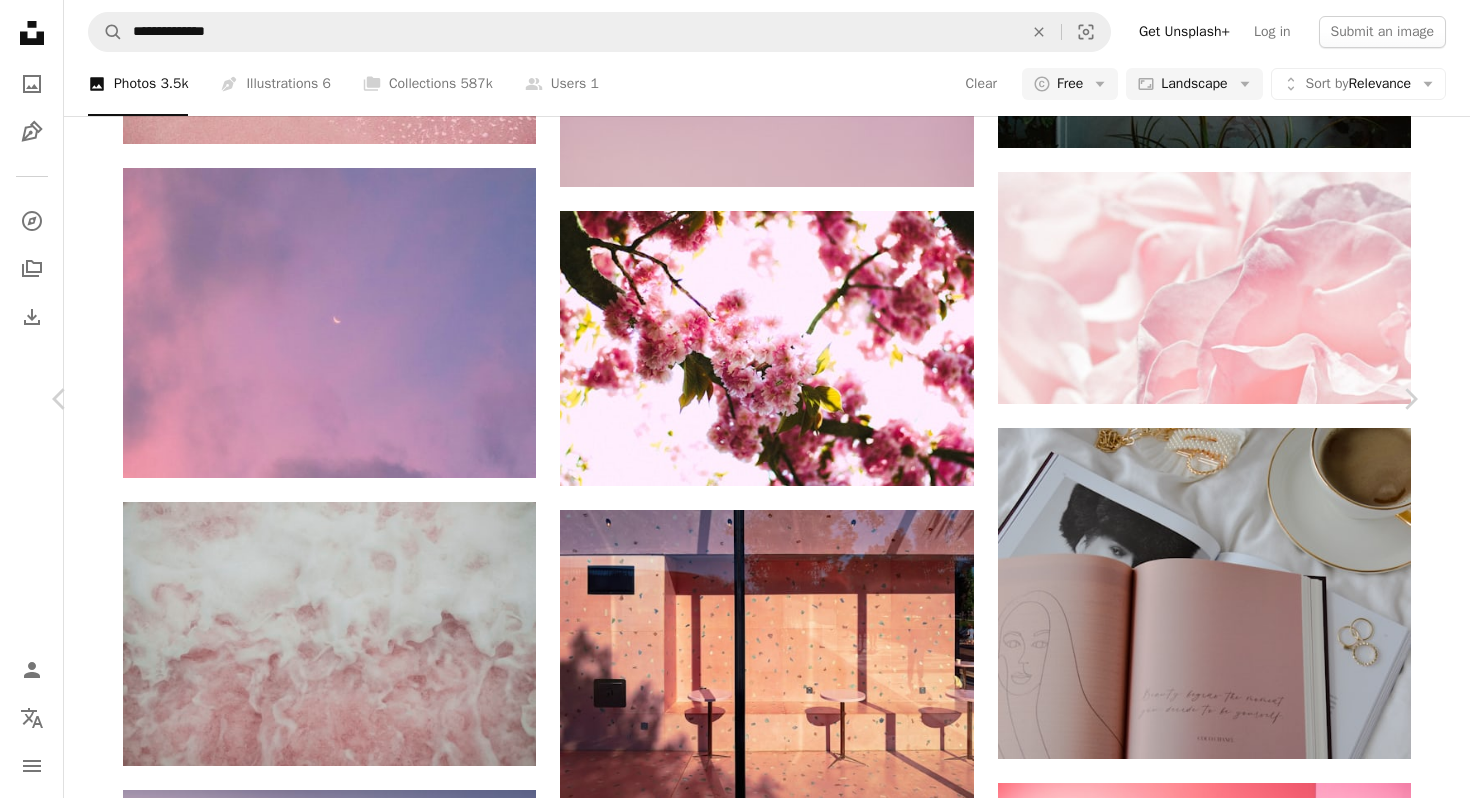 click on "An X shape" at bounding box center [20, 20] 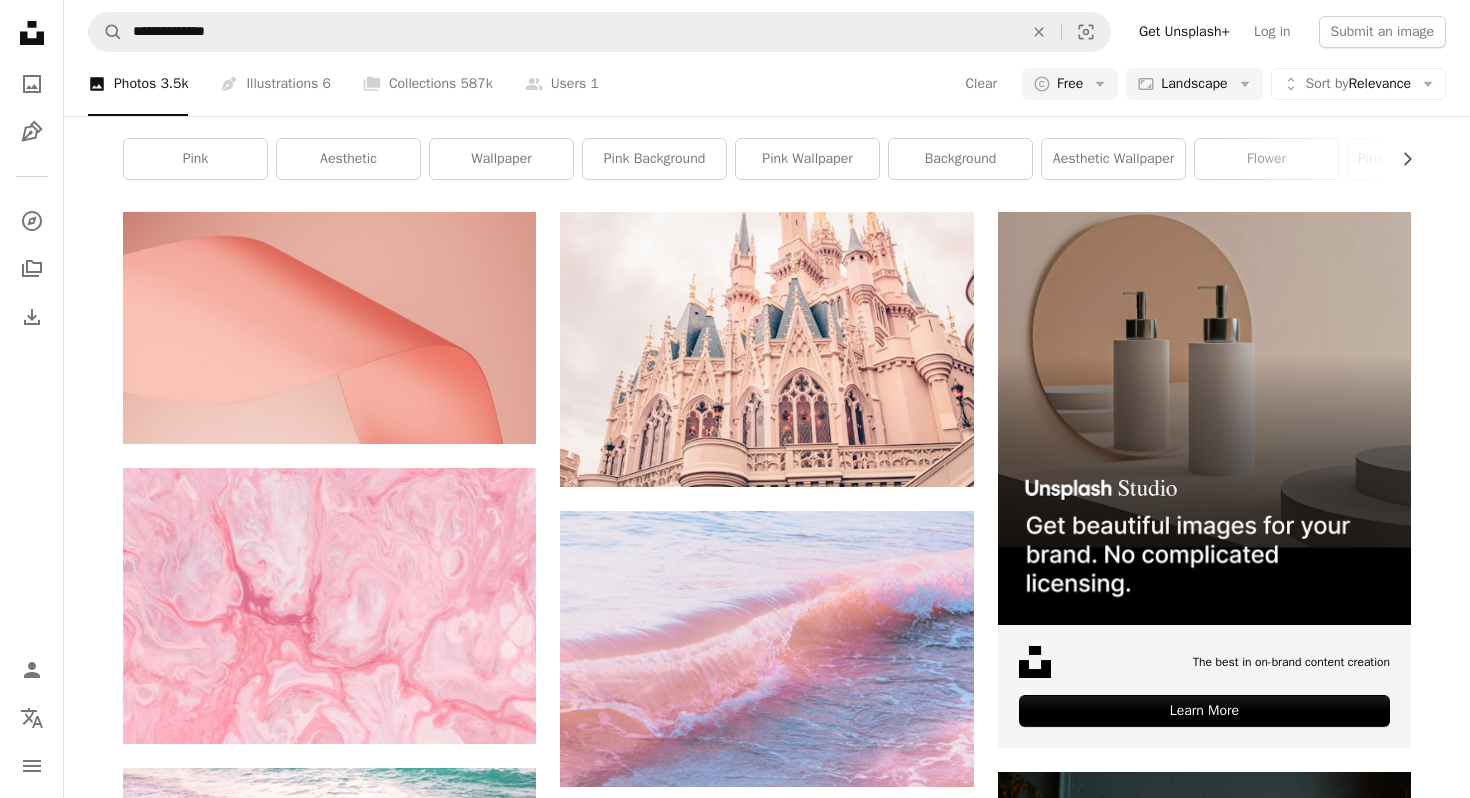 scroll, scrollTop: 0, scrollLeft: 0, axis: both 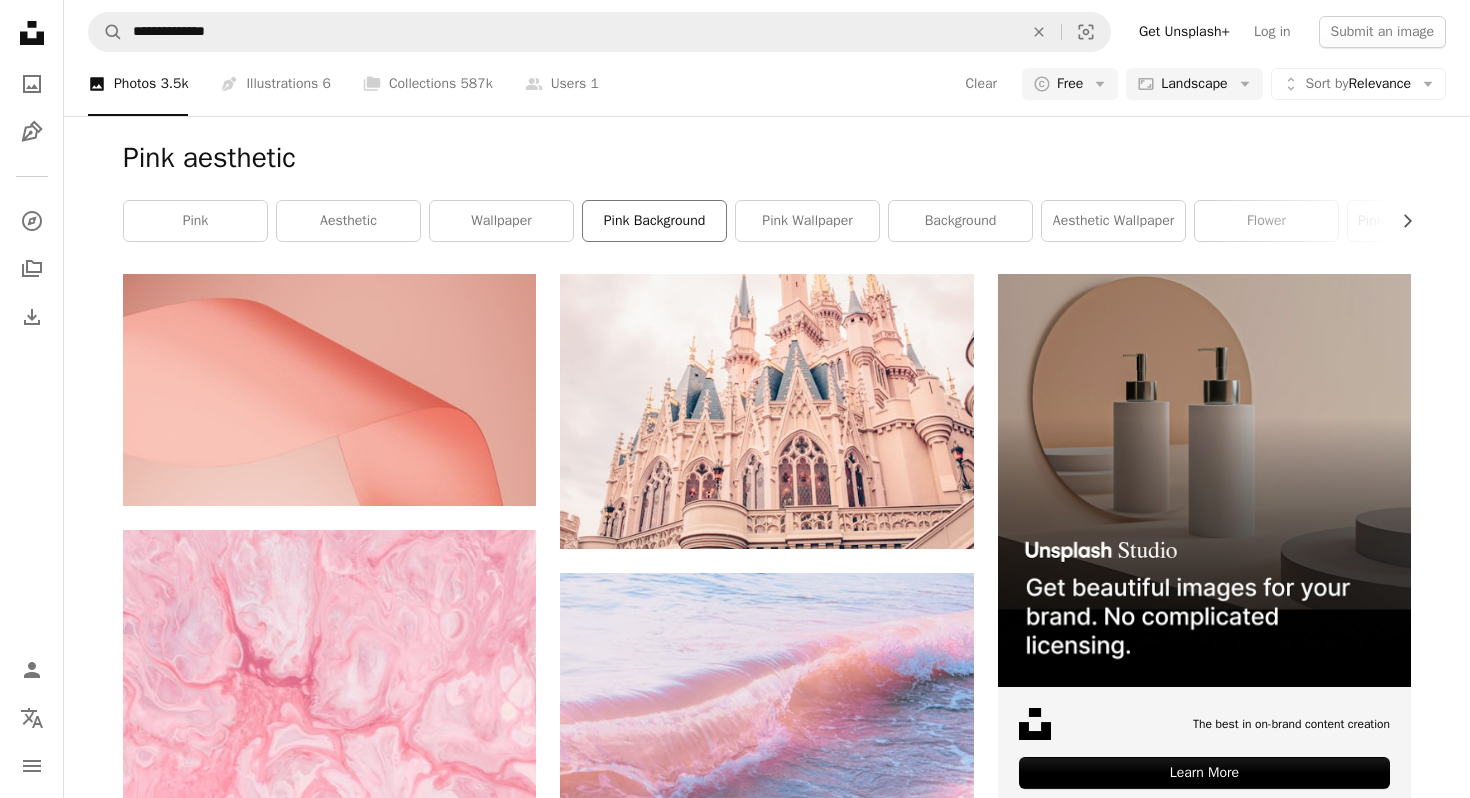 click on "pink background" at bounding box center [654, 221] 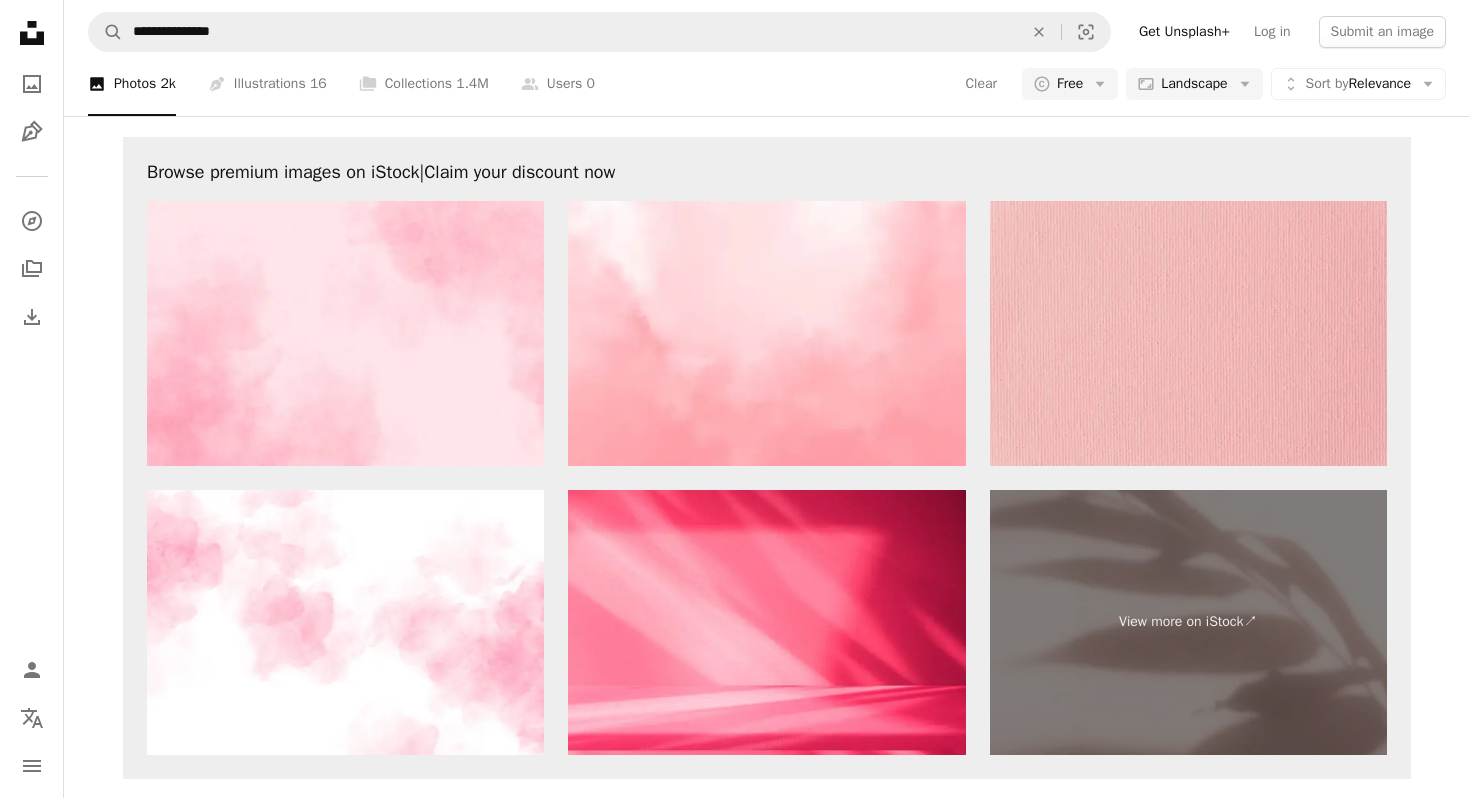 scroll, scrollTop: 2785, scrollLeft: 0, axis: vertical 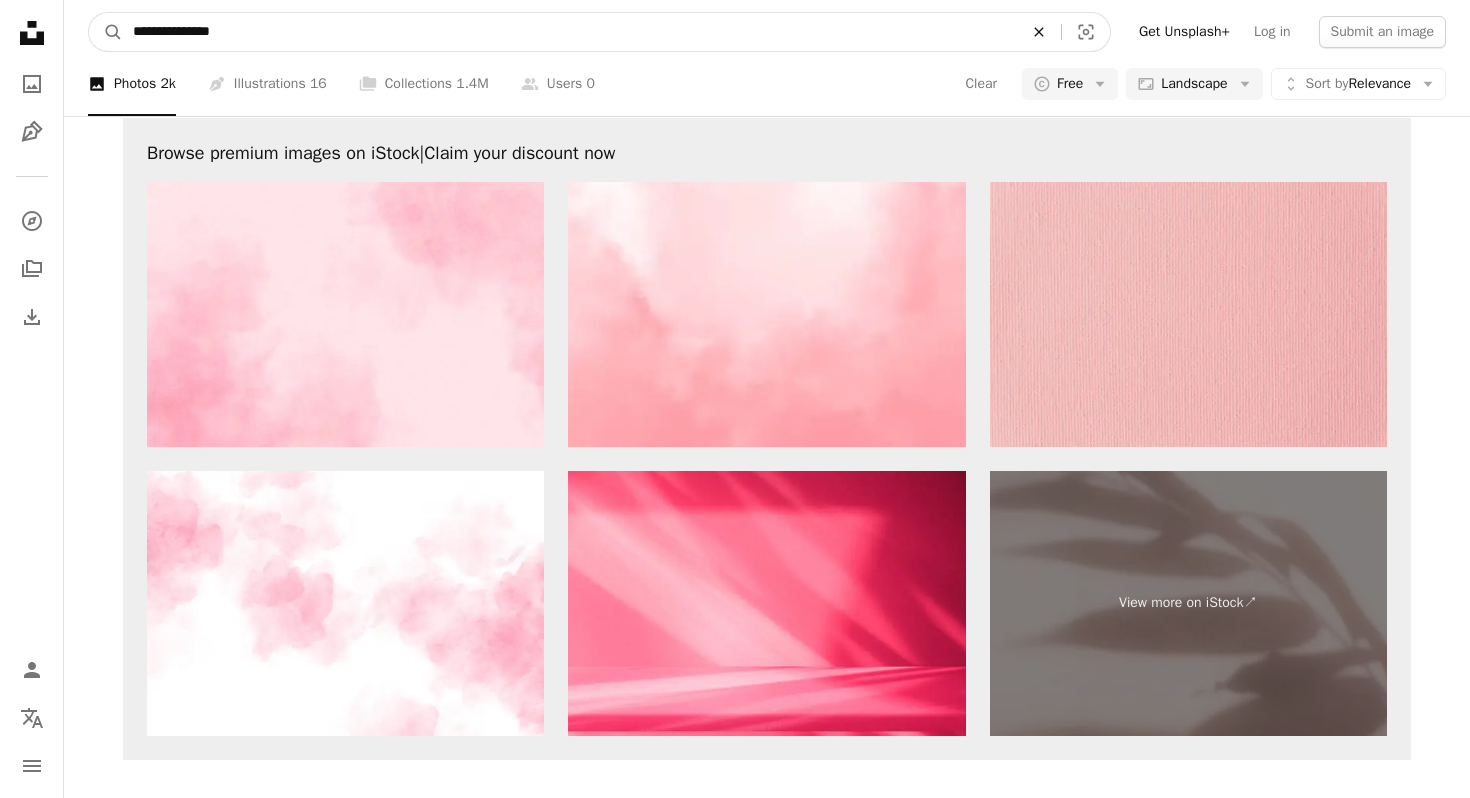 click on "An X shape" 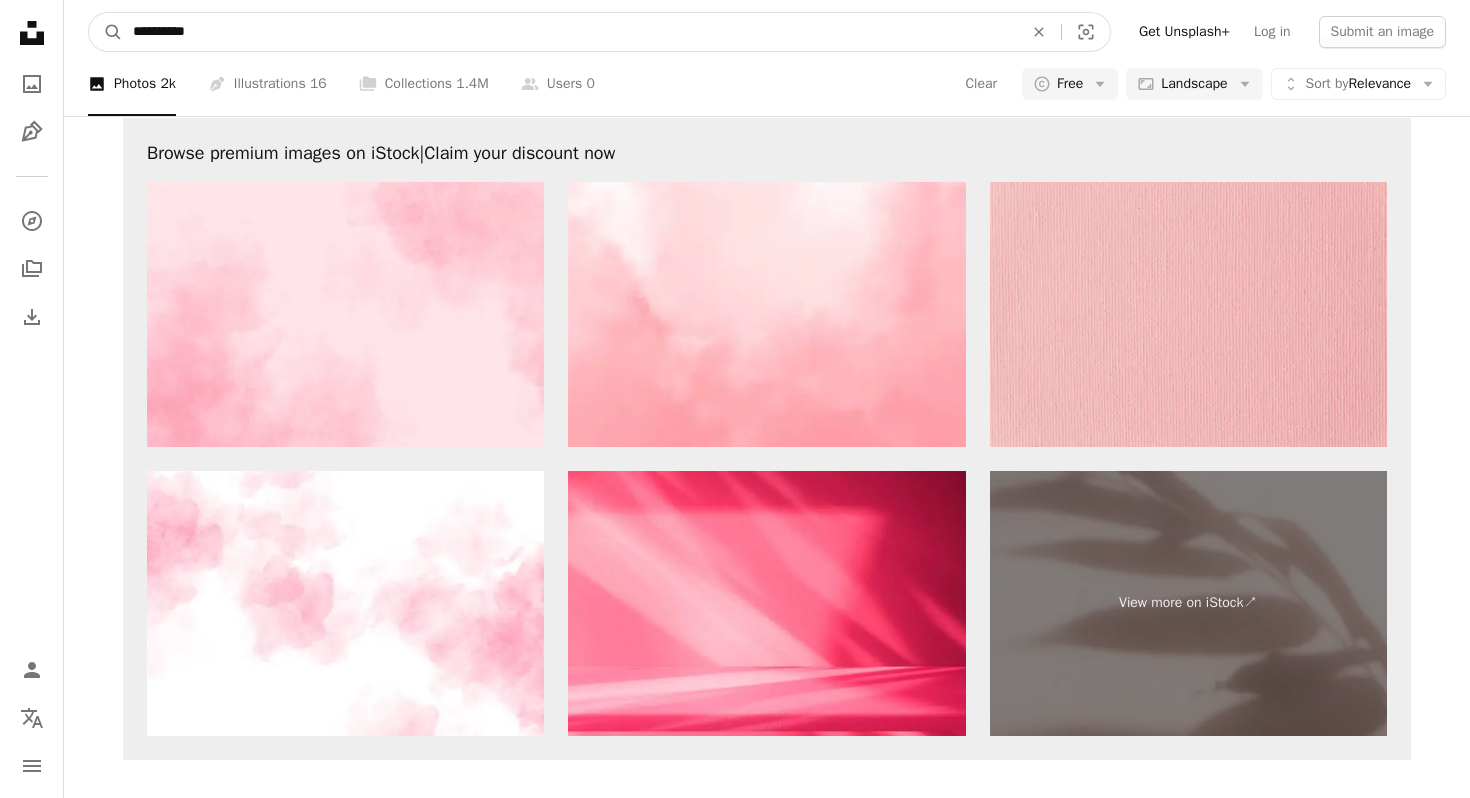 type on "**********" 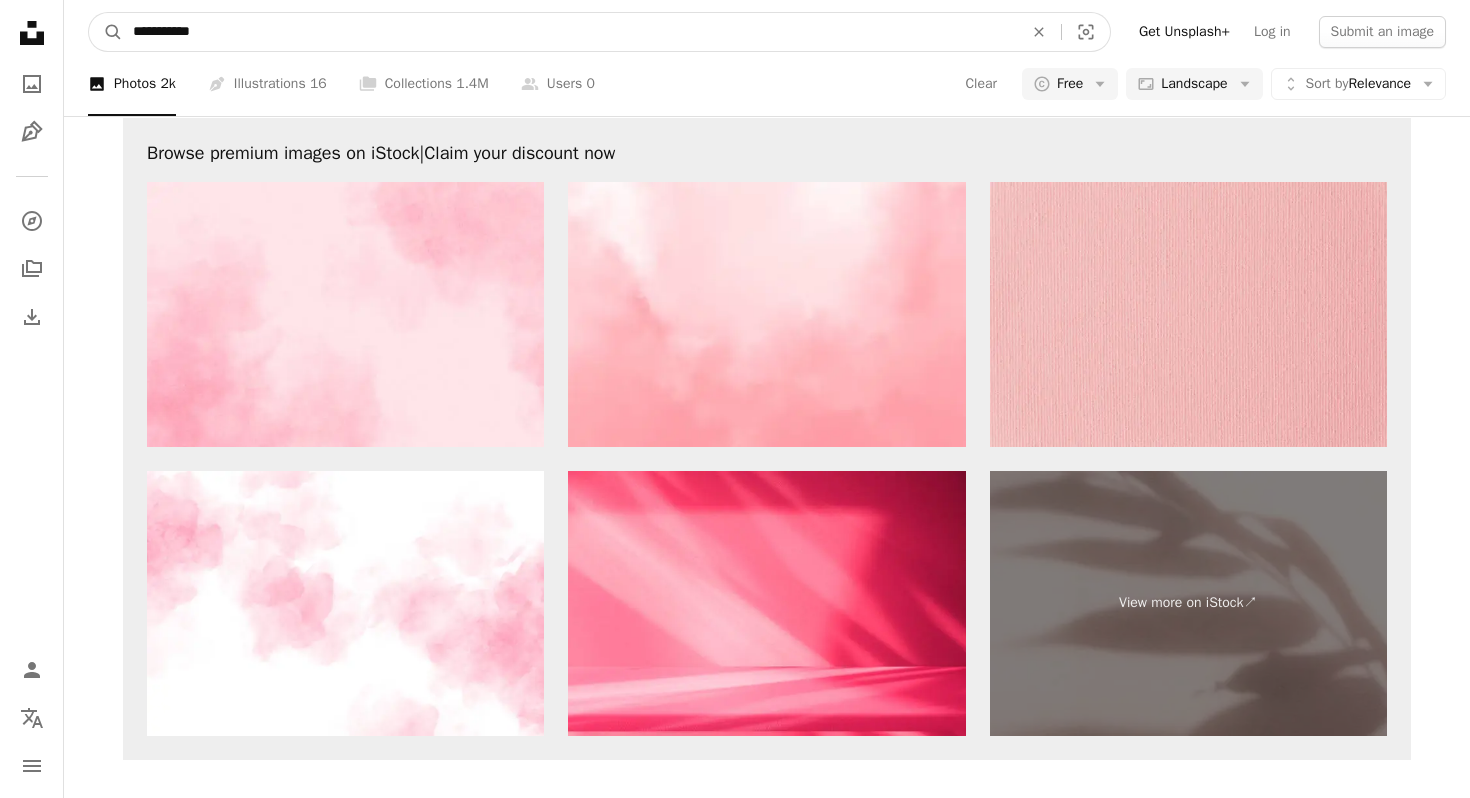 click on "A magnifying glass" at bounding box center [106, 32] 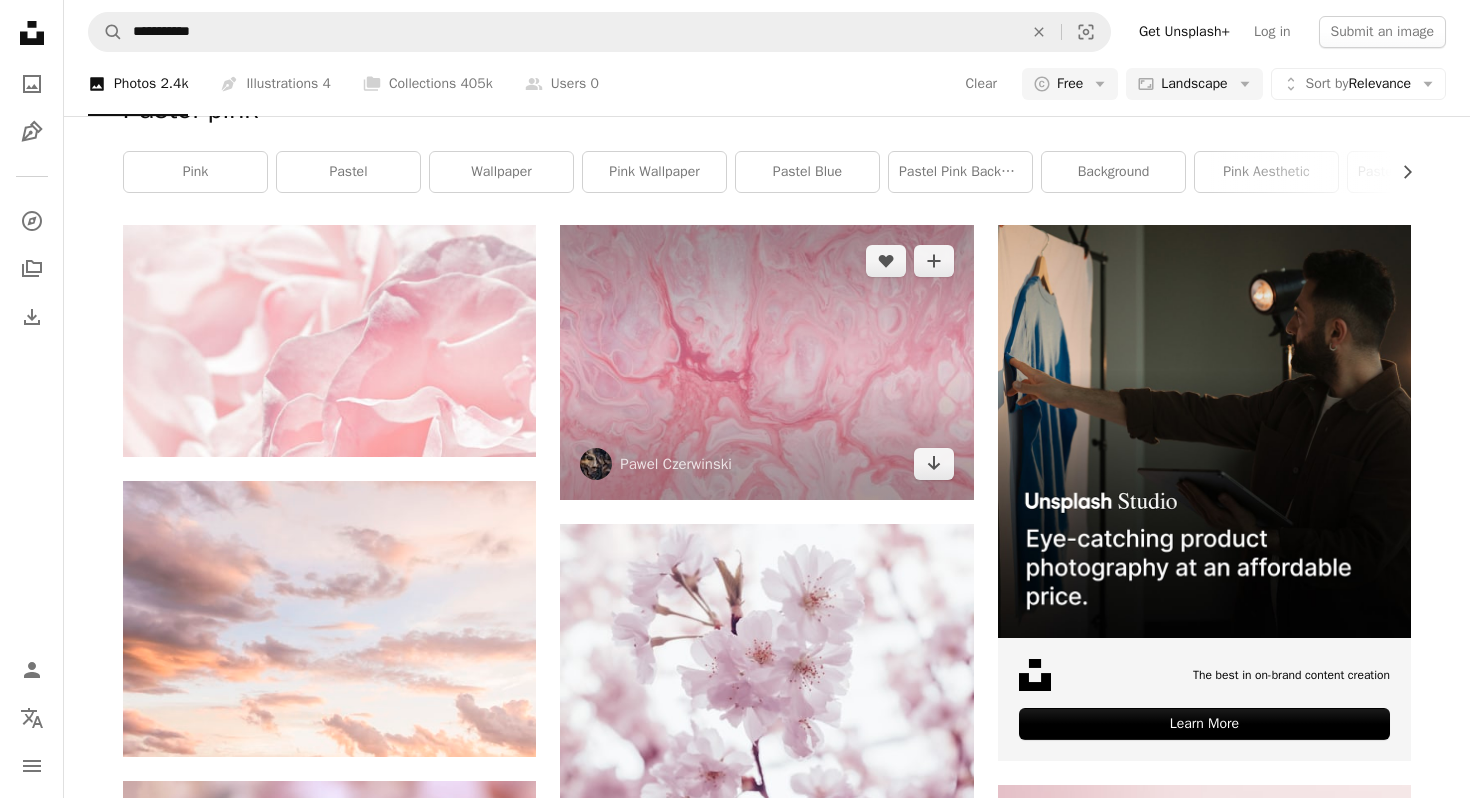 scroll, scrollTop: 30, scrollLeft: 0, axis: vertical 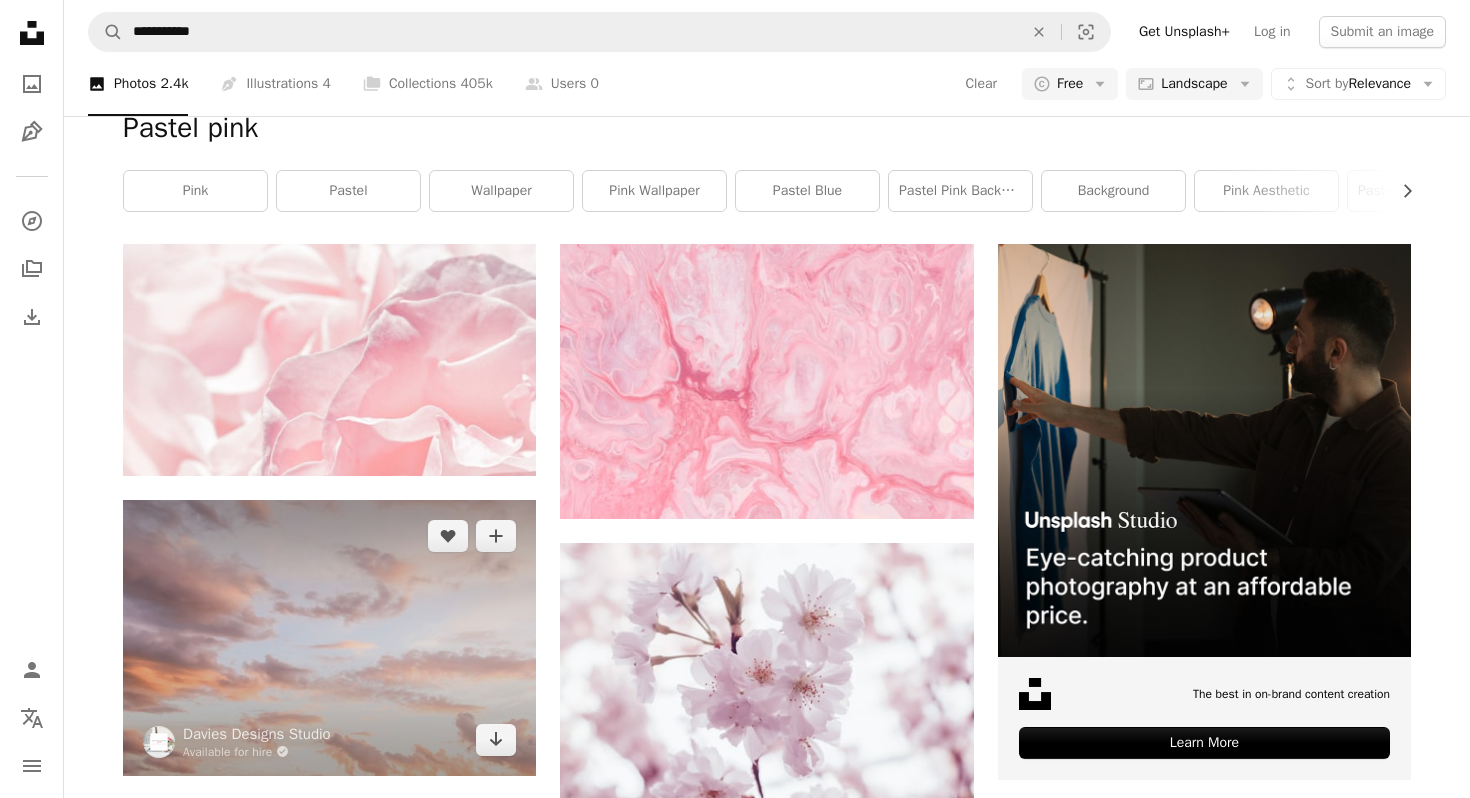 click at bounding box center (329, 637) 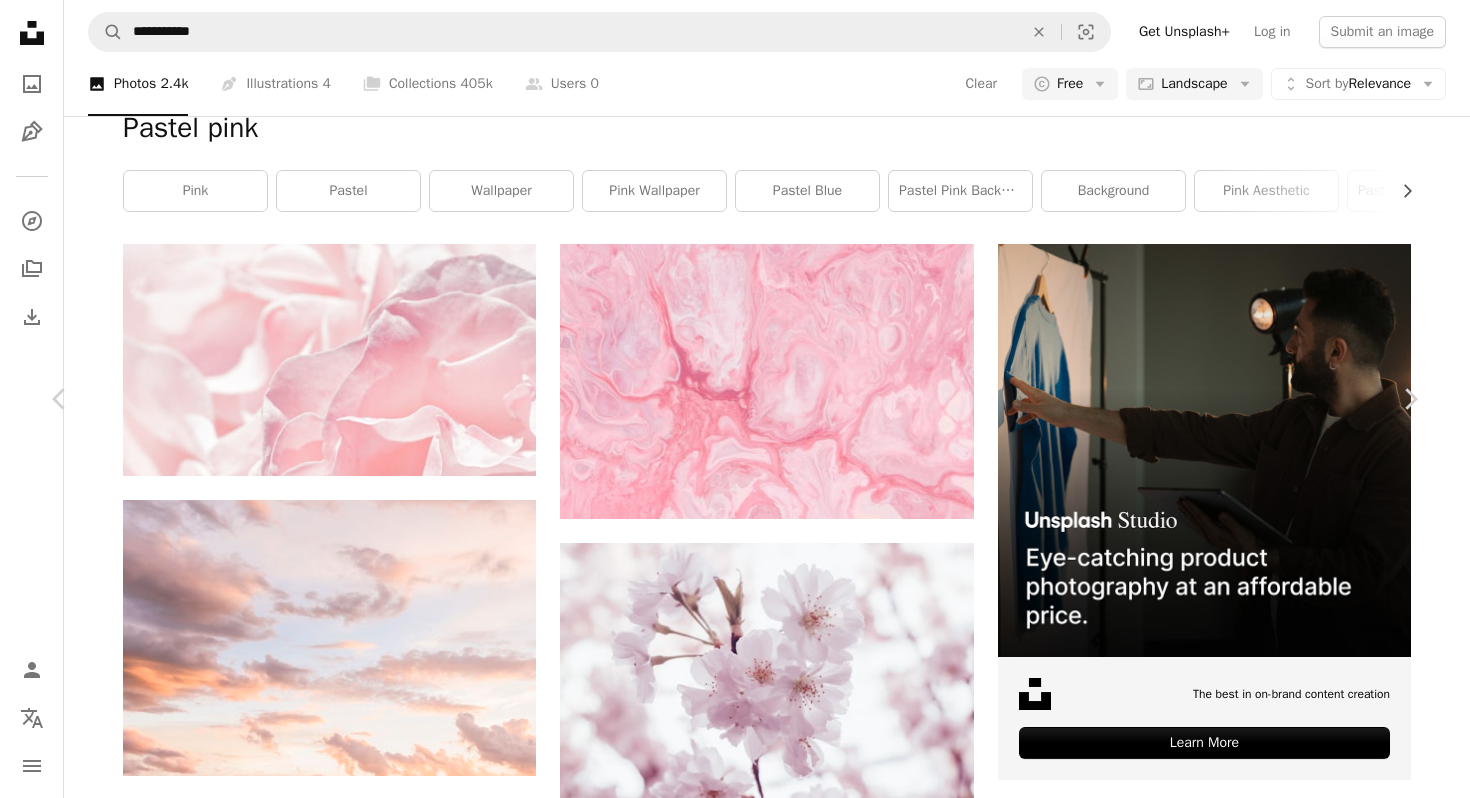 scroll, scrollTop: 0, scrollLeft: 0, axis: both 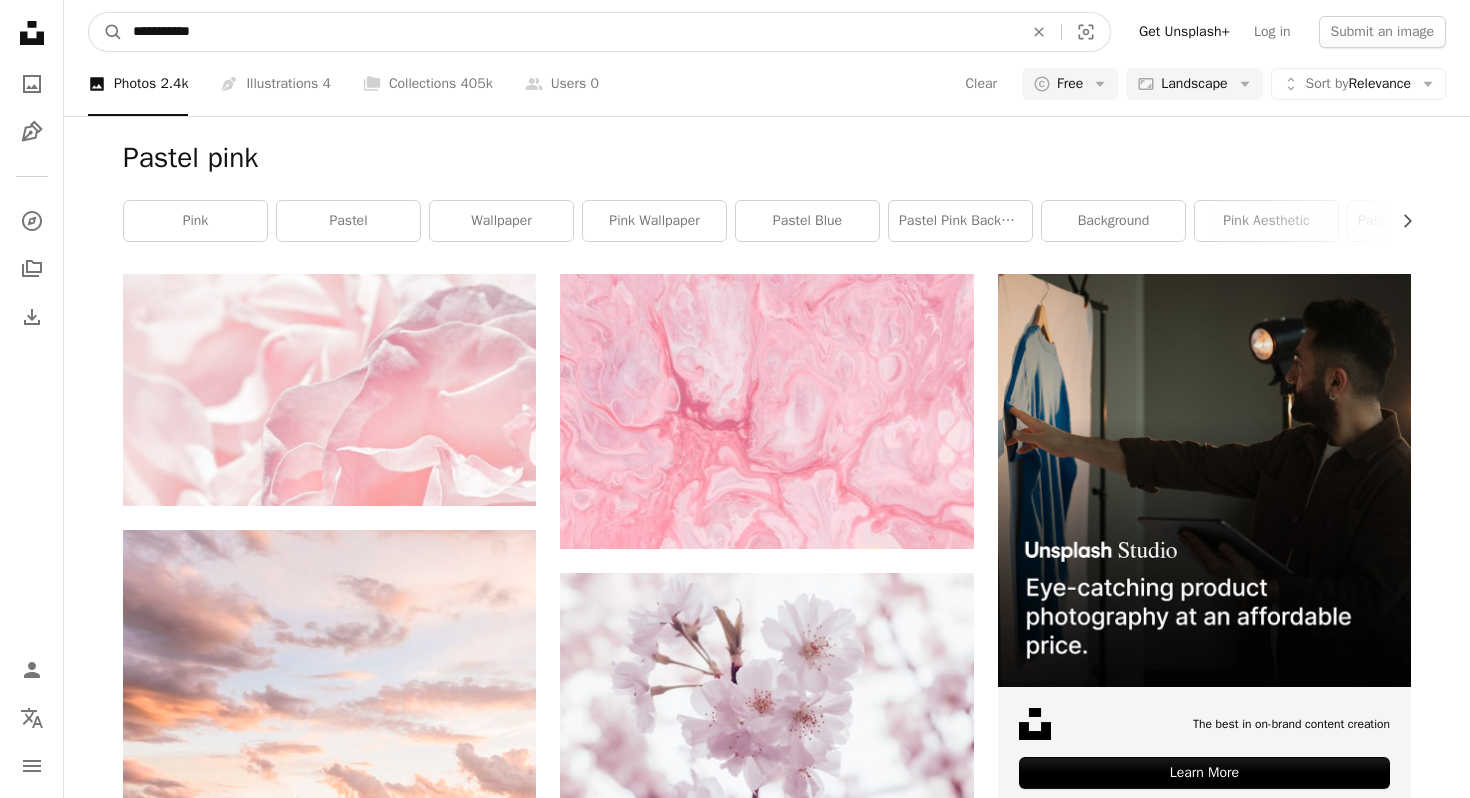 click on "**********" at bounding box center (570, 32) 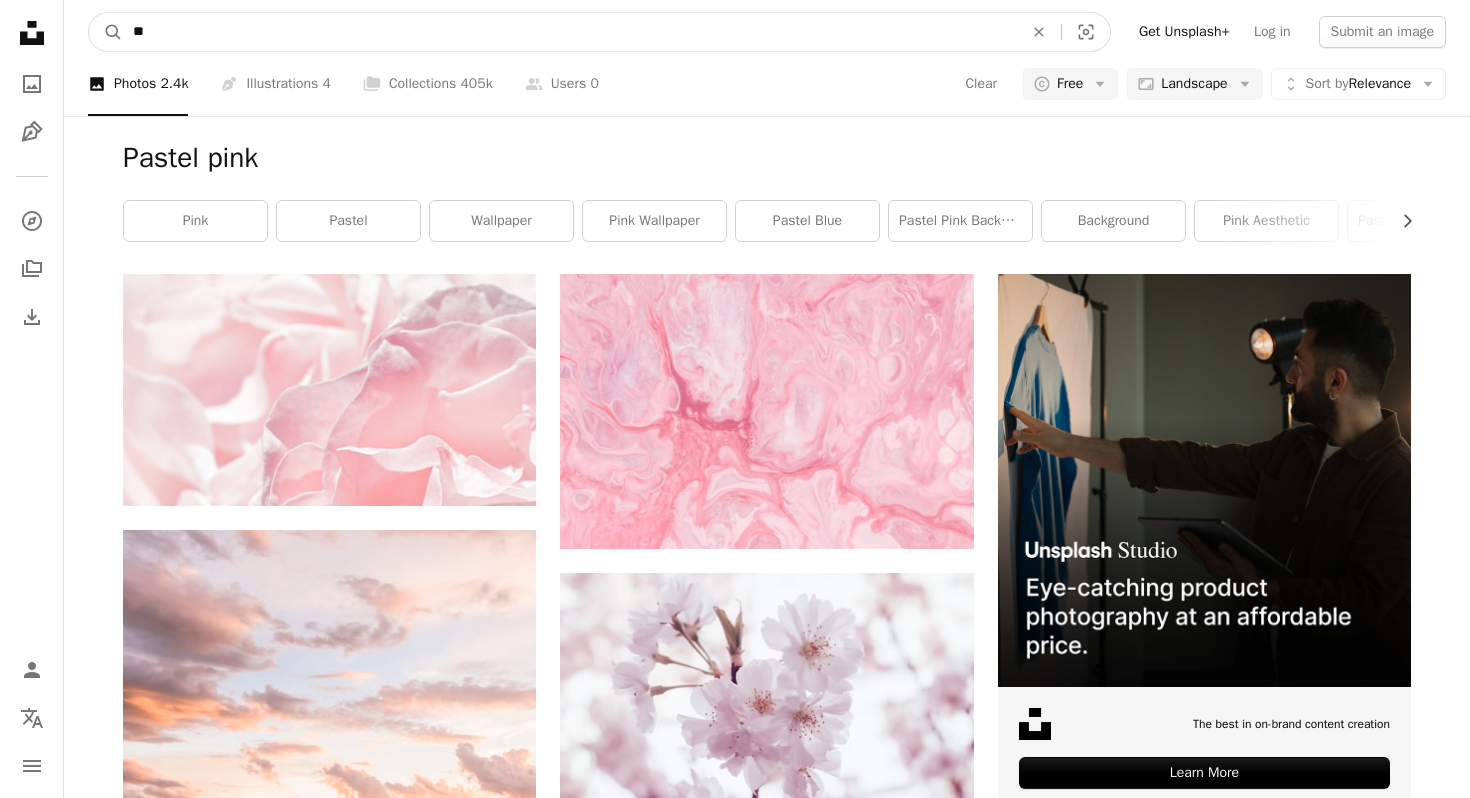 type on "*" 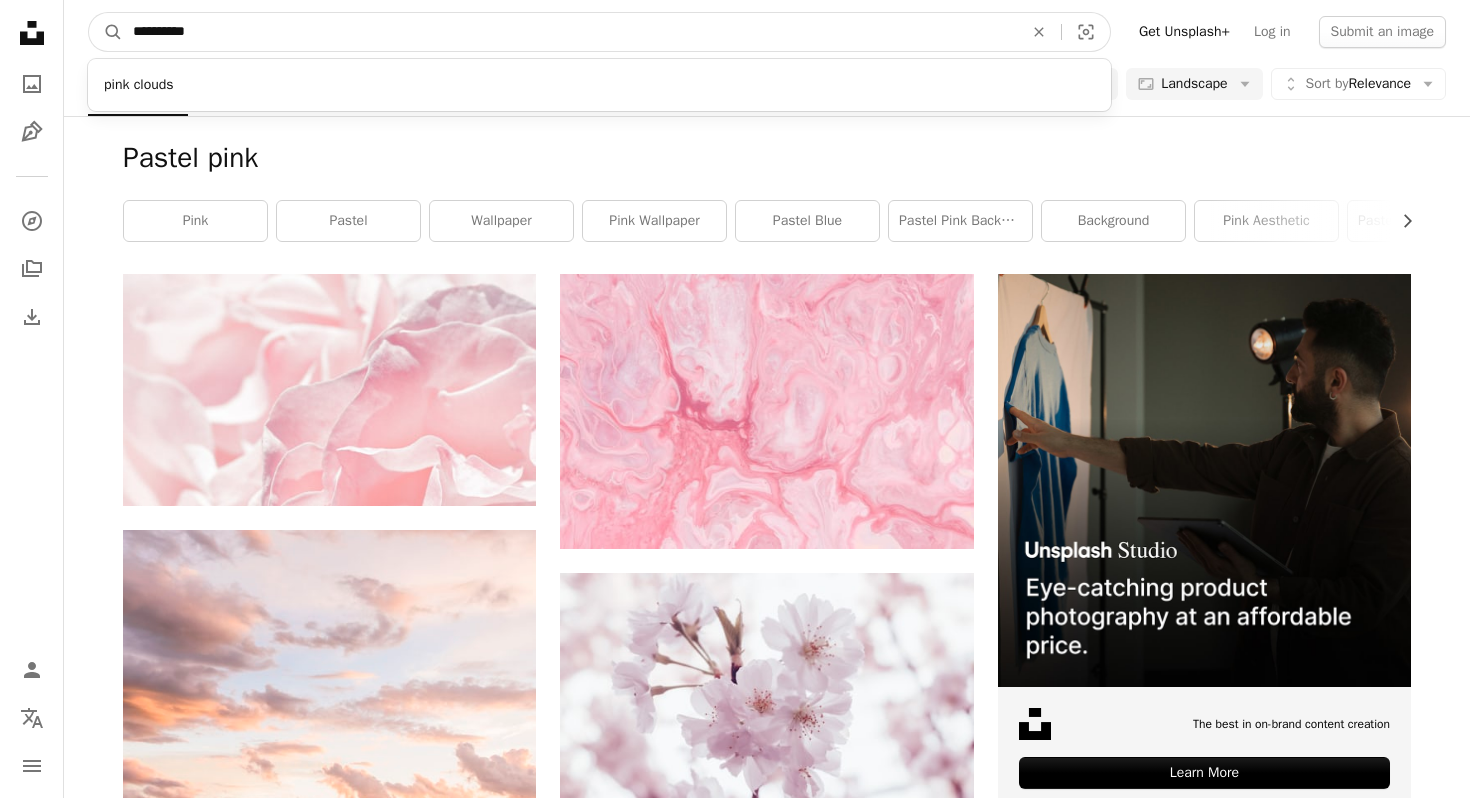 type on "**********" 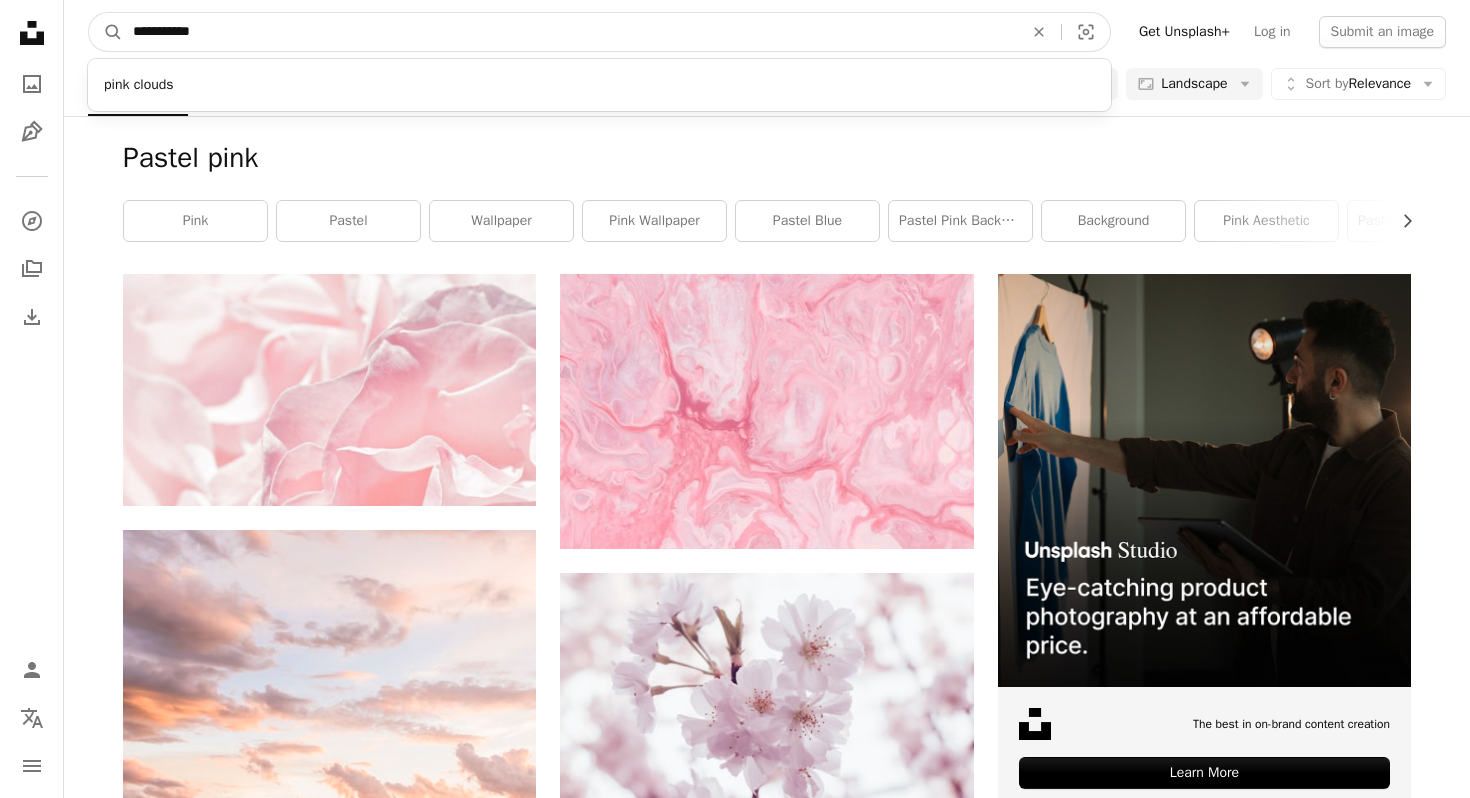 click on "A magnifying glass" at bounding box center (106, 32) 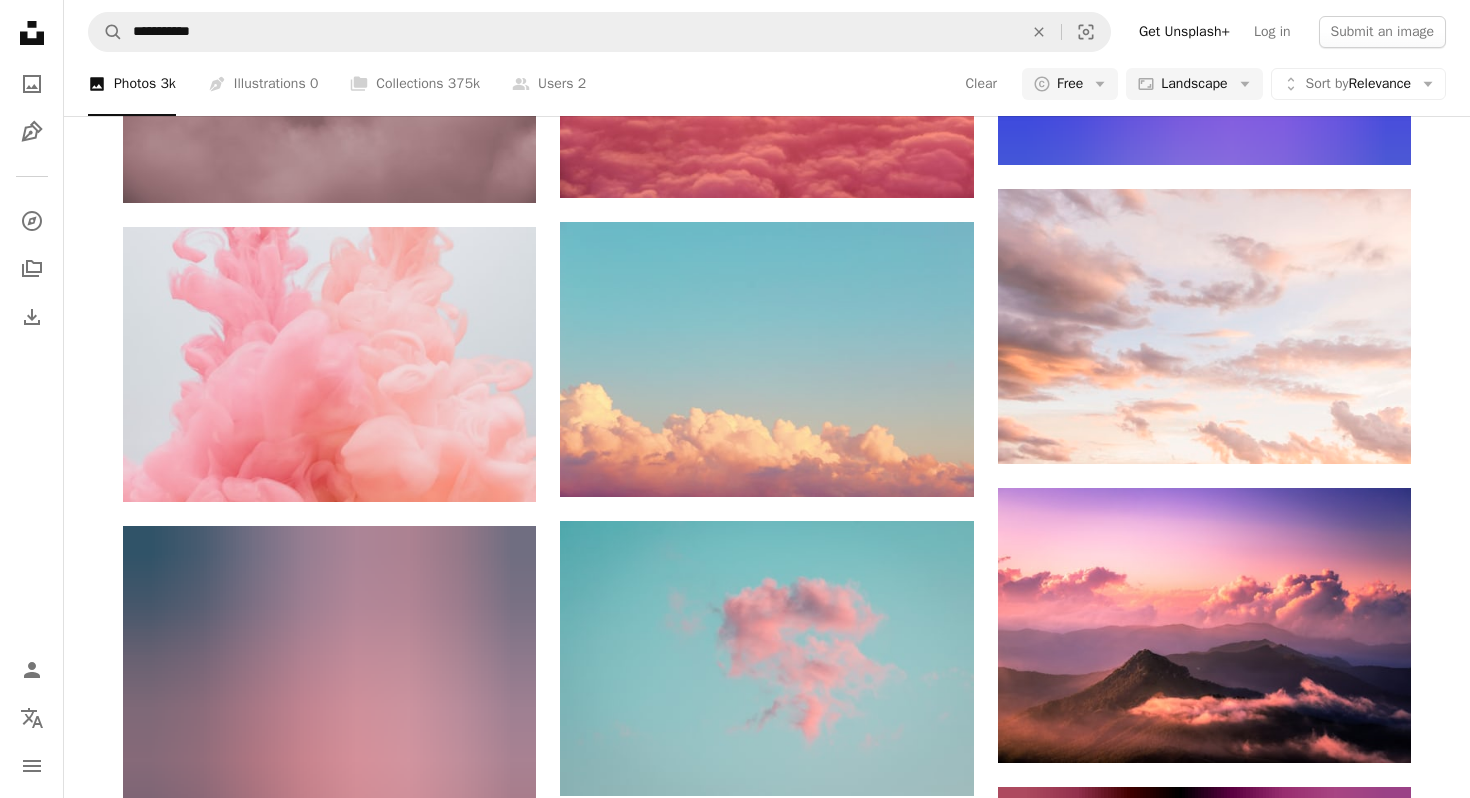scroll, scrollTop: 1243, scrollLeft: 0, axis: vertical 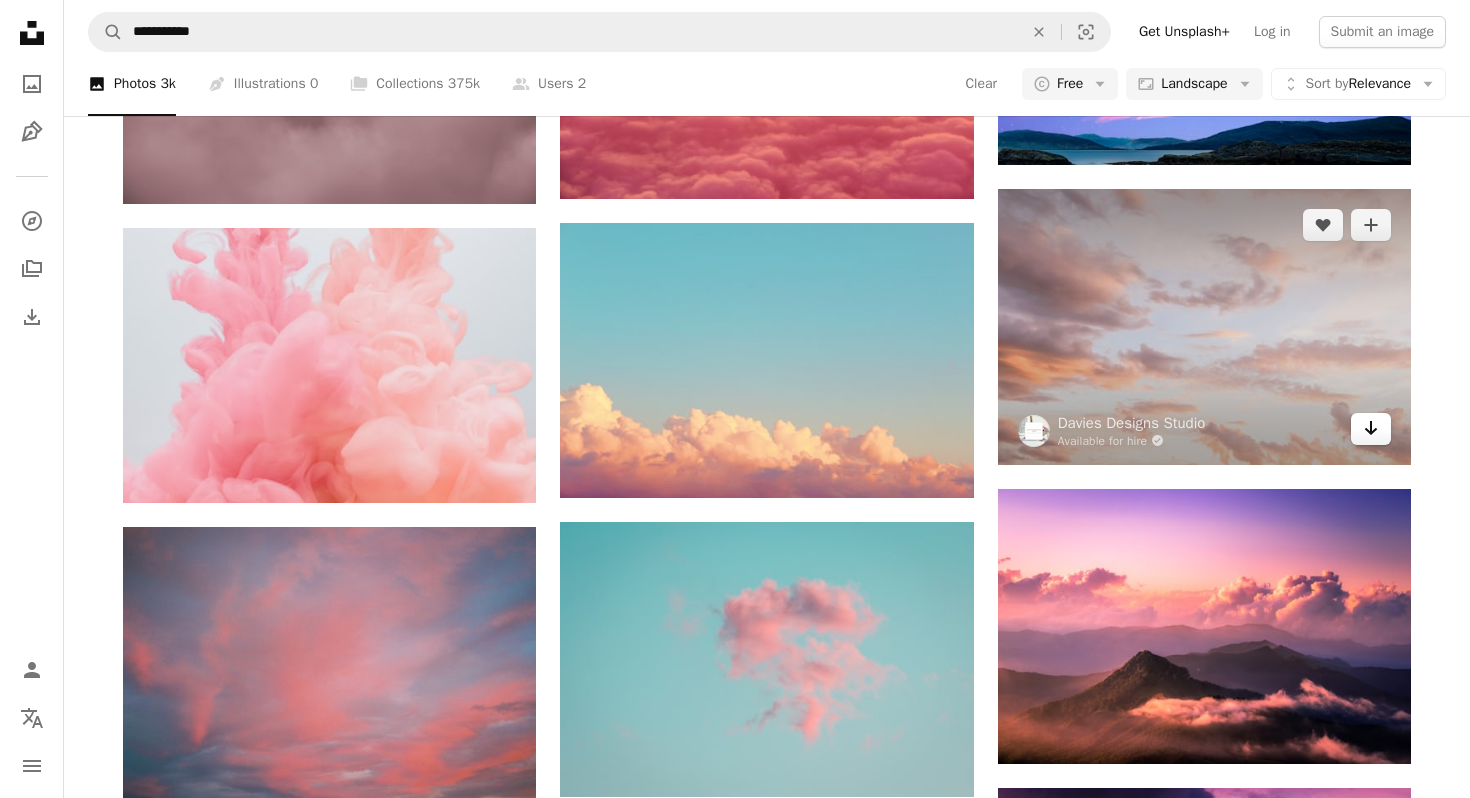 click 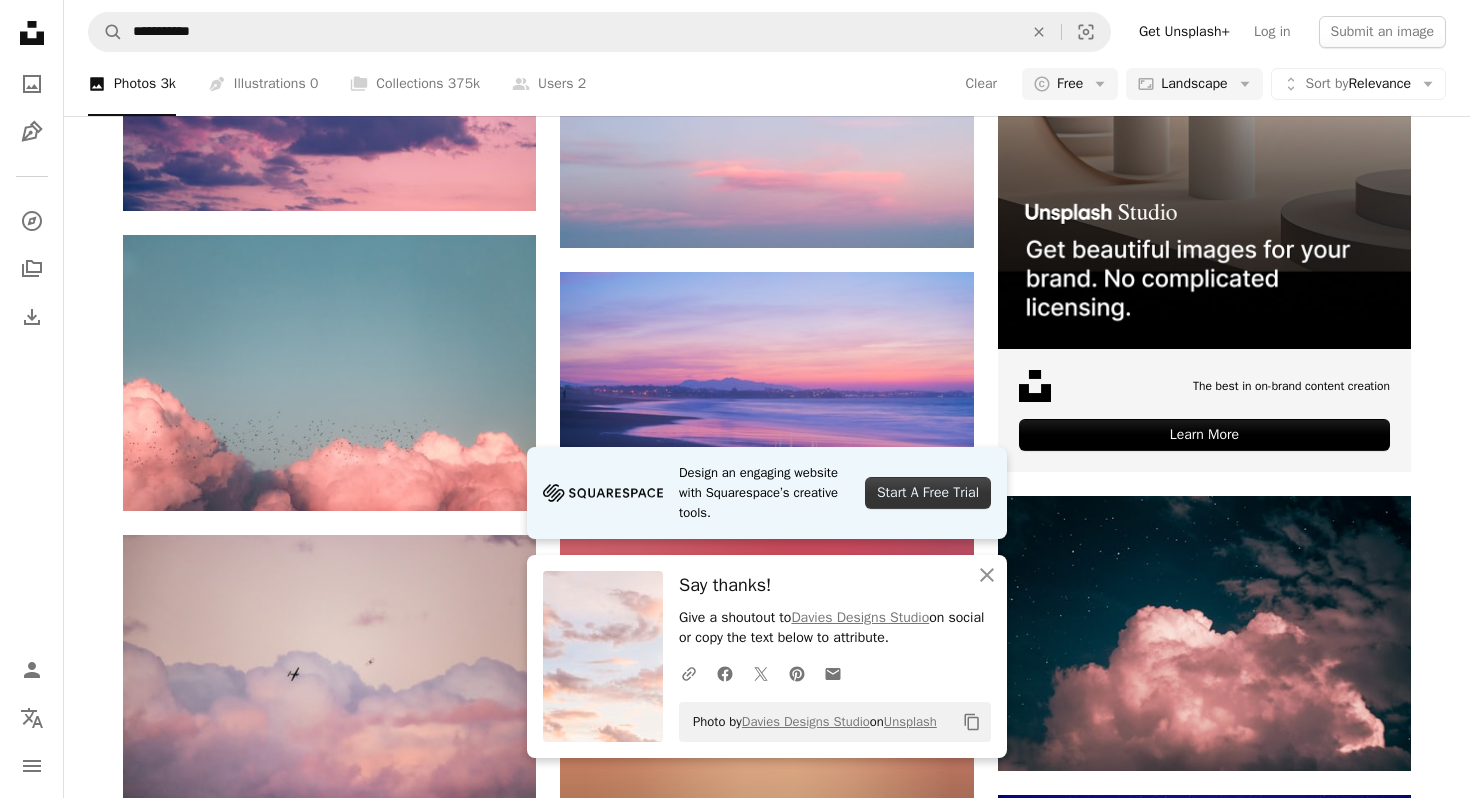 scroll, scrollTop: 227, scrollLeft: 0, axis: vertical 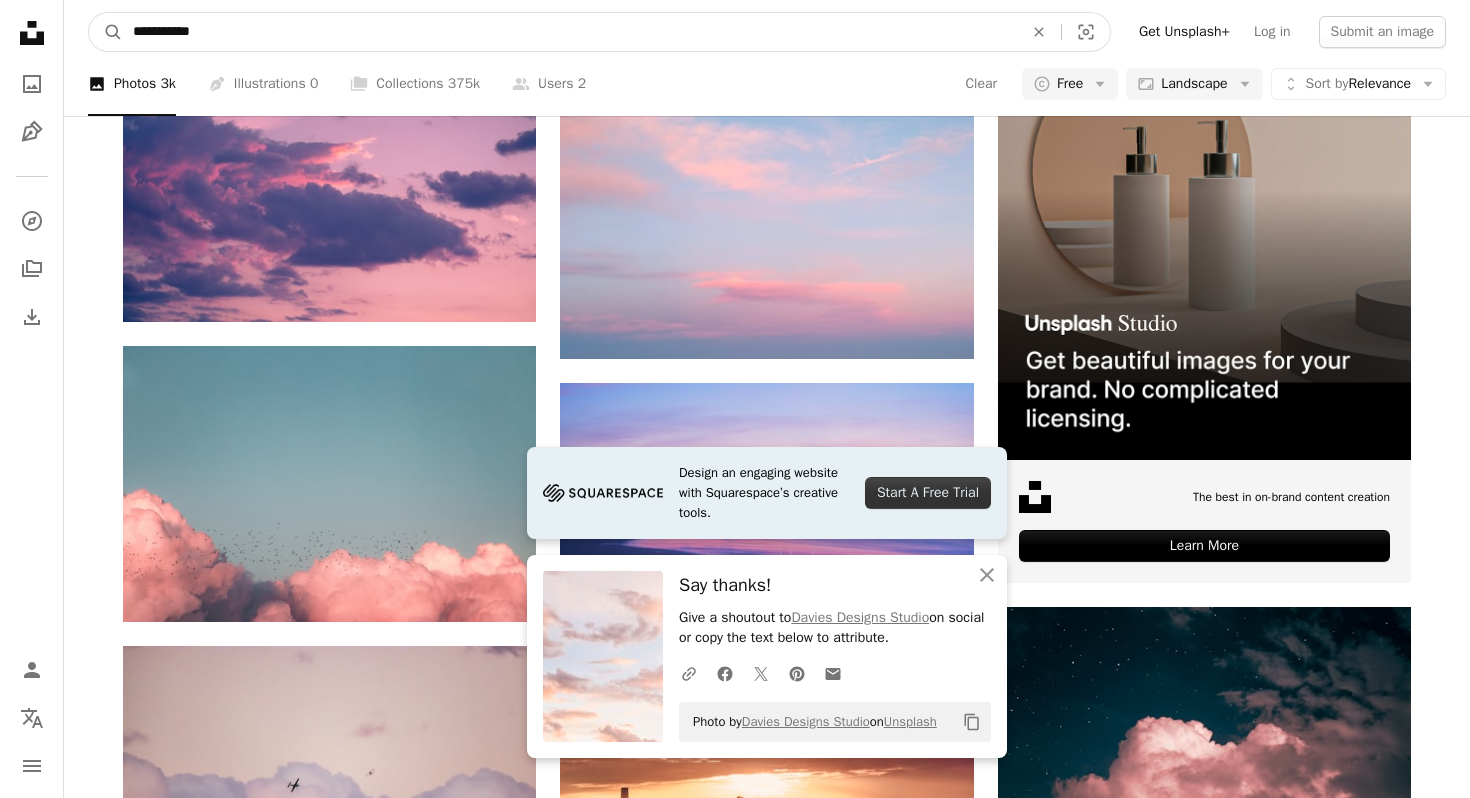 click on "**********" at bounding box center [570, 32] 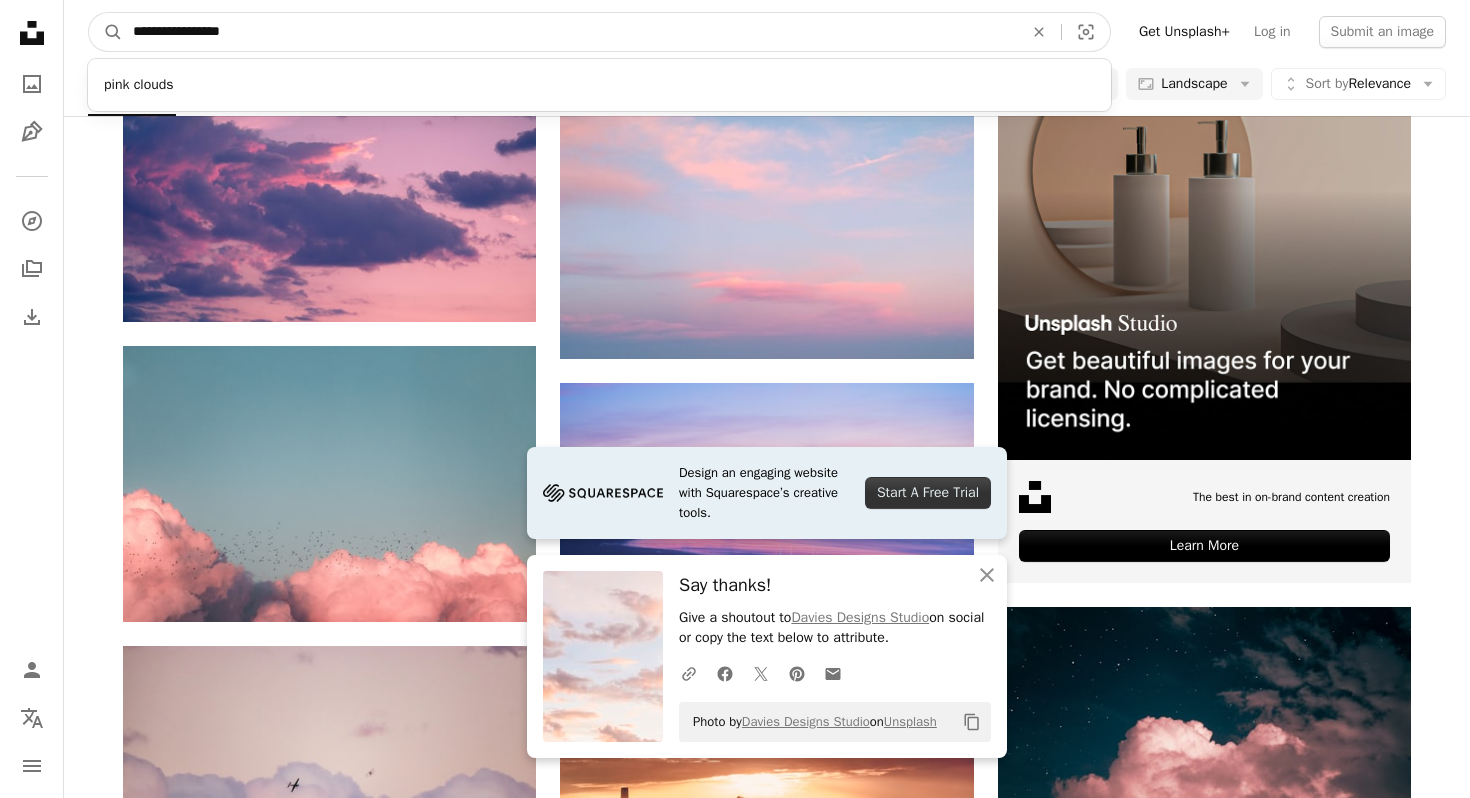 type on "**********" 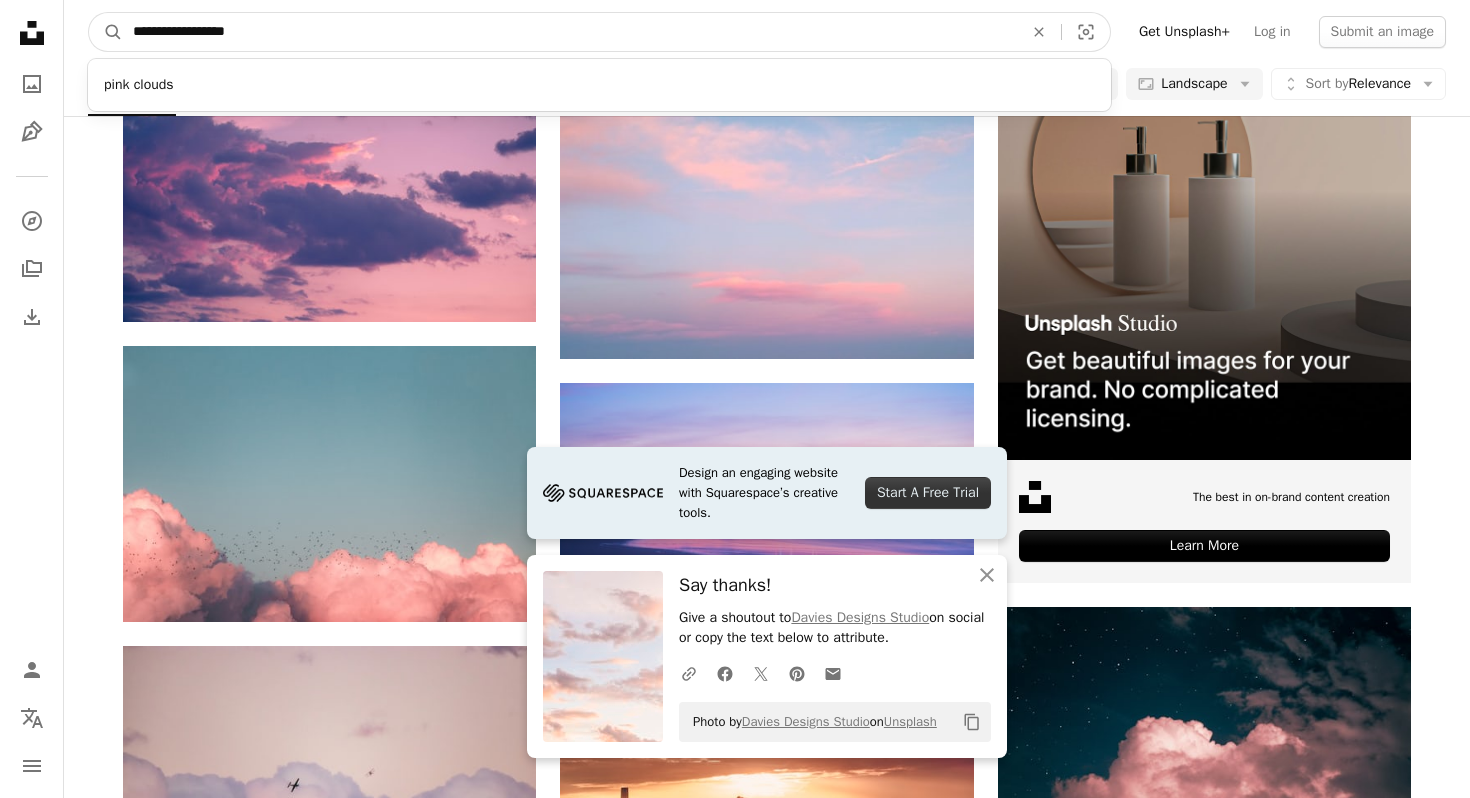 click on "A magnifying glass" at bounding box center (106, 32) 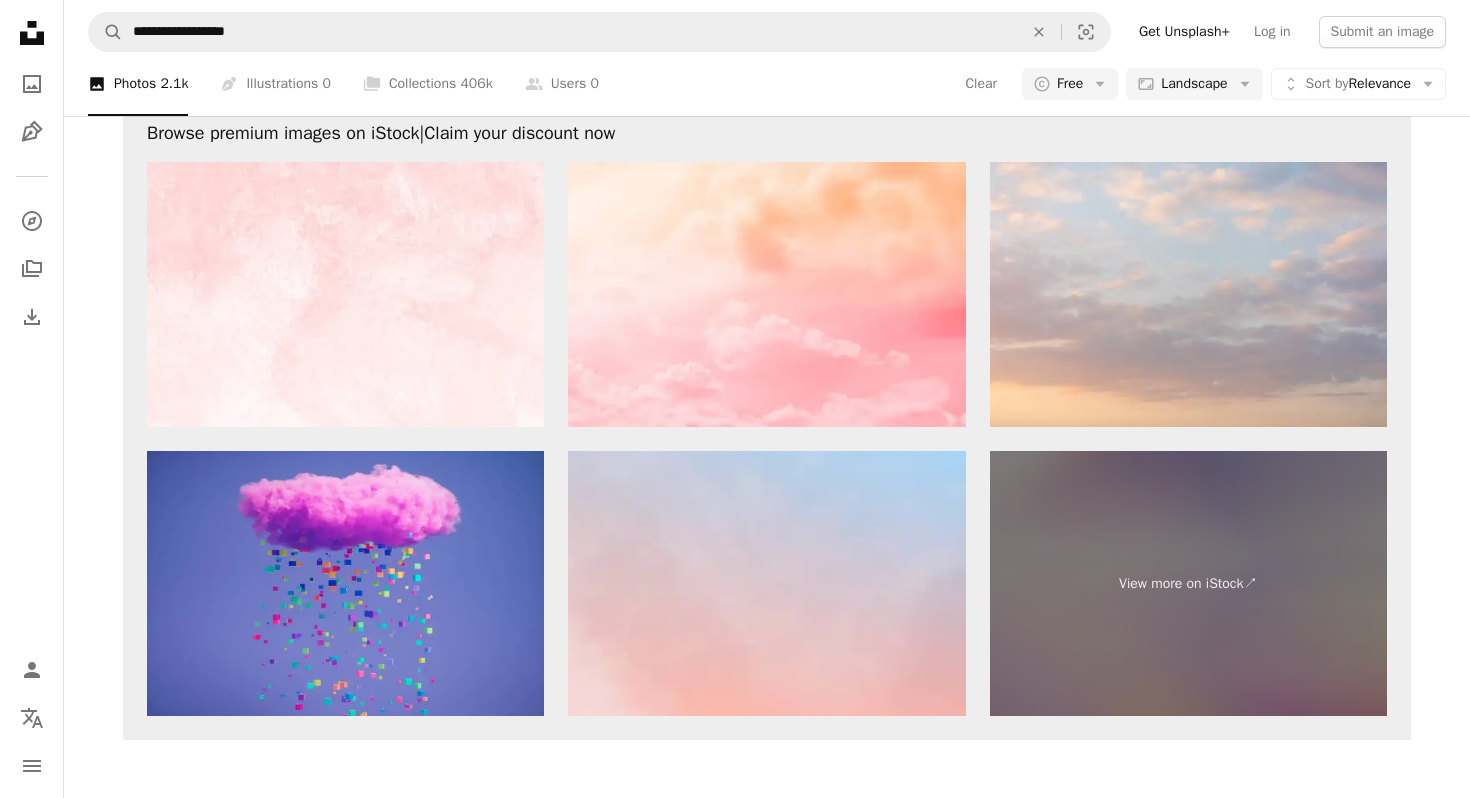 scroll, scrollTop: 2726, scrollLeft: 0, axis: vertical 